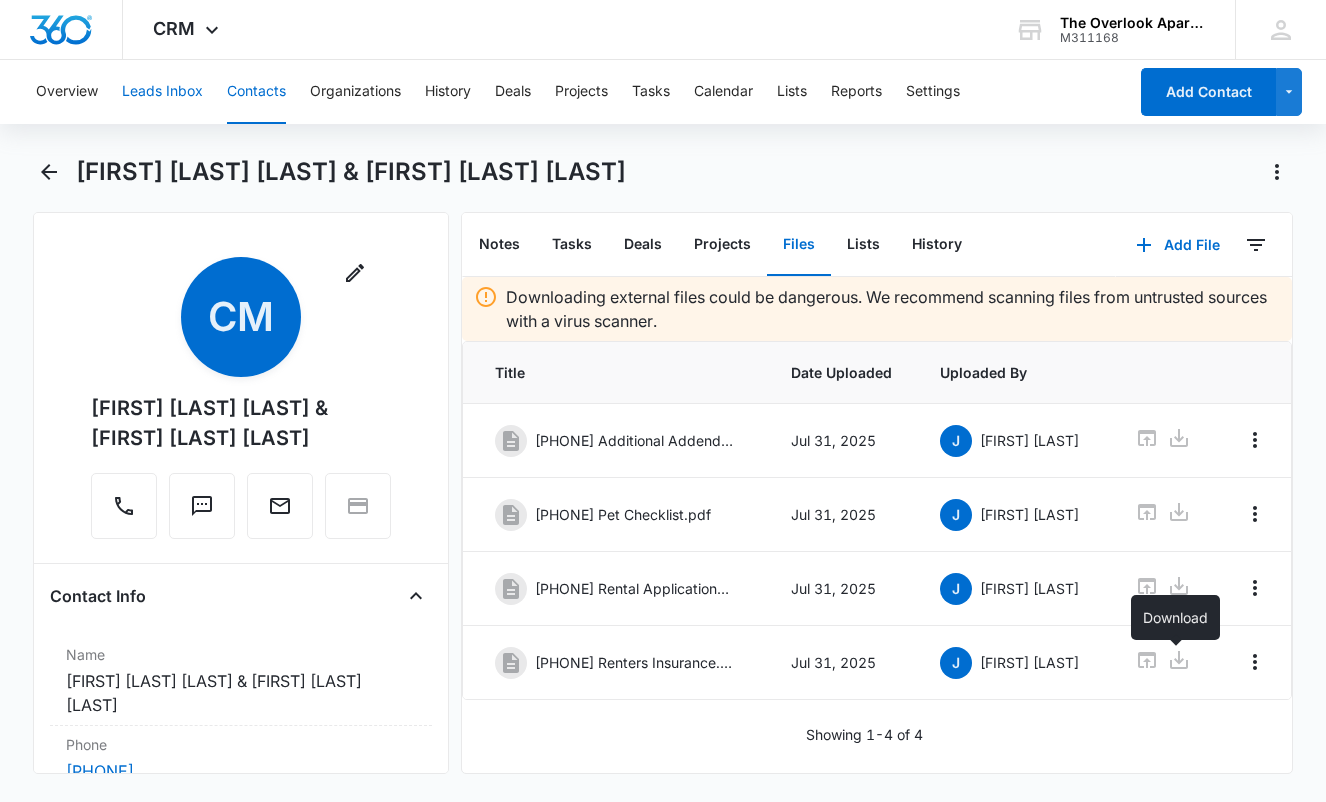 scroll, scrollTop: 0, scrollLeft: 0, axis: both 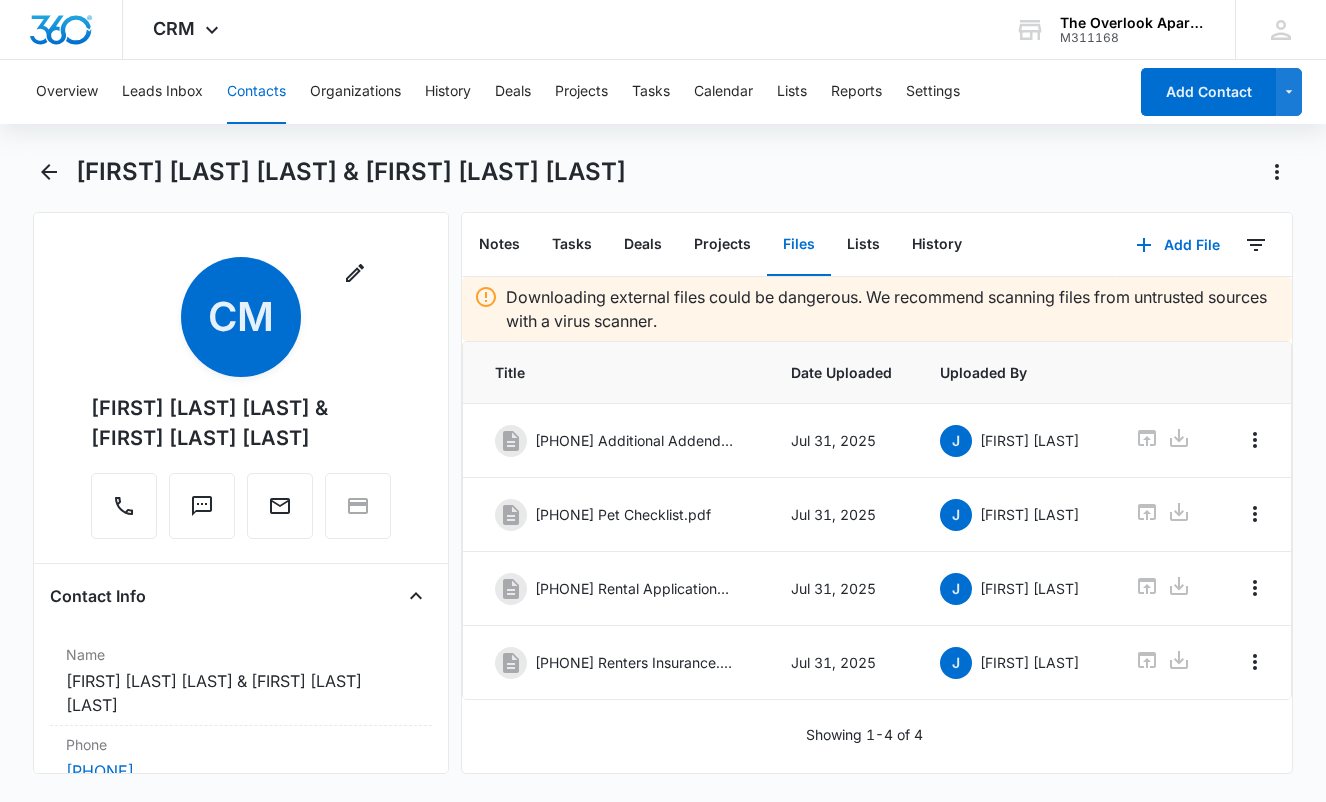 click on "Contacts" at bounding box center (256, 92) 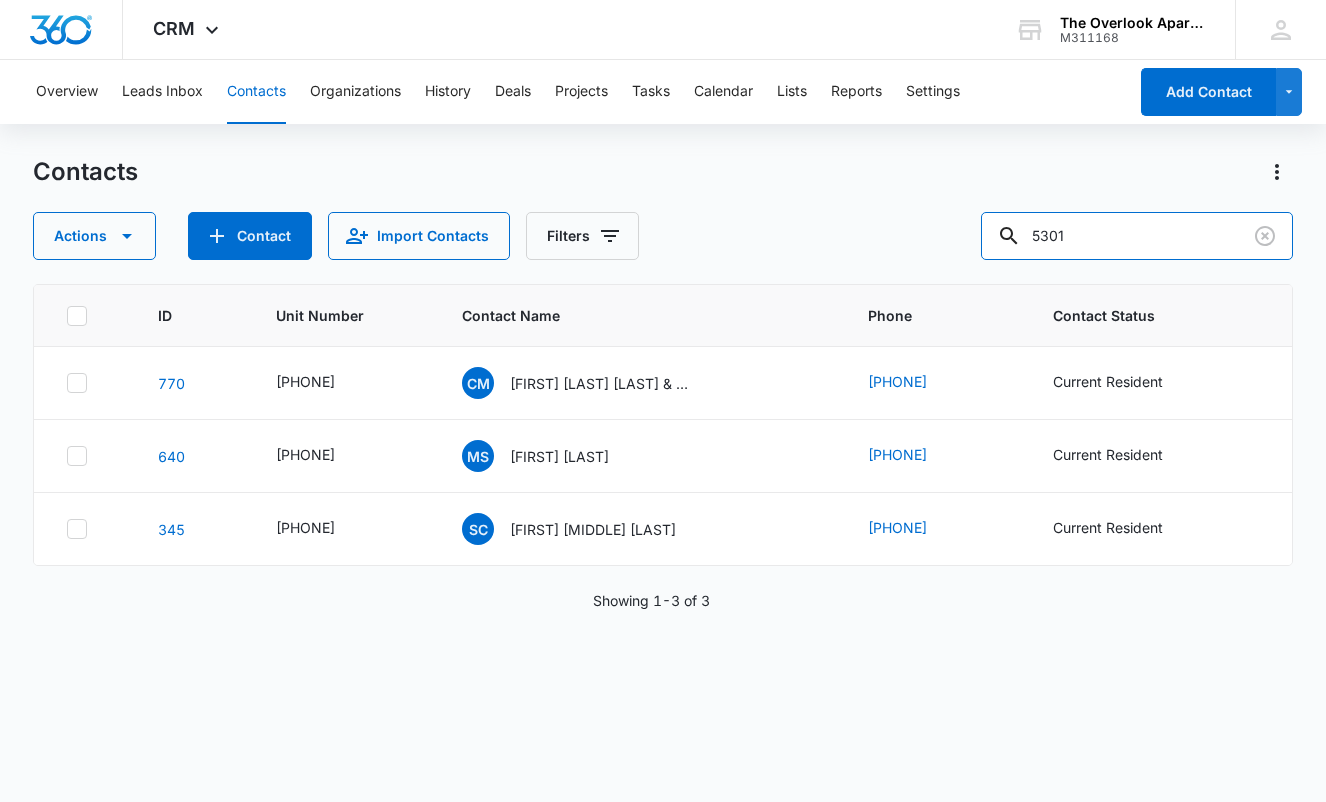drag, startPoint x: 1166, startPoint y: 233, endPoint x: 733, endPoint y: 221, distance: 433.16626 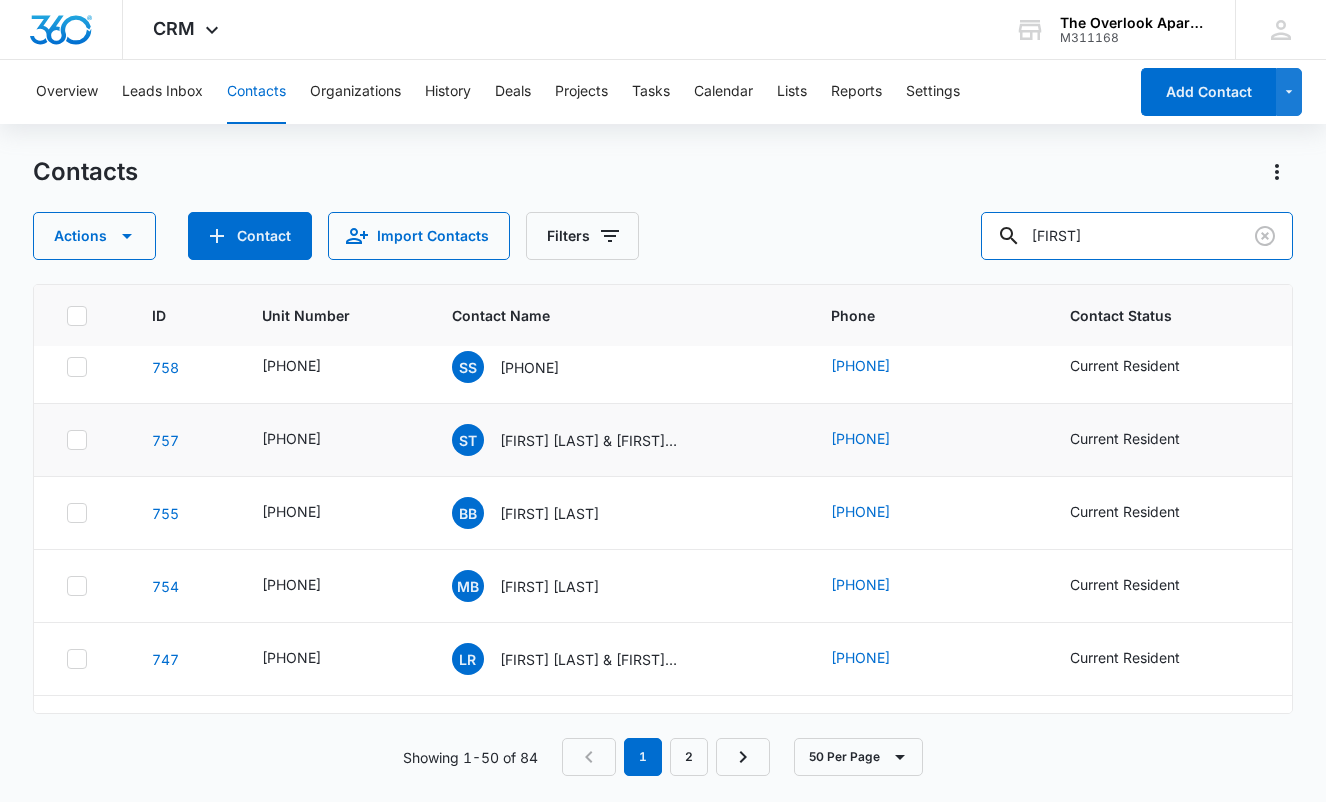 scroll, scrollTop: 200, scrollLeft: 0, axis: vertical 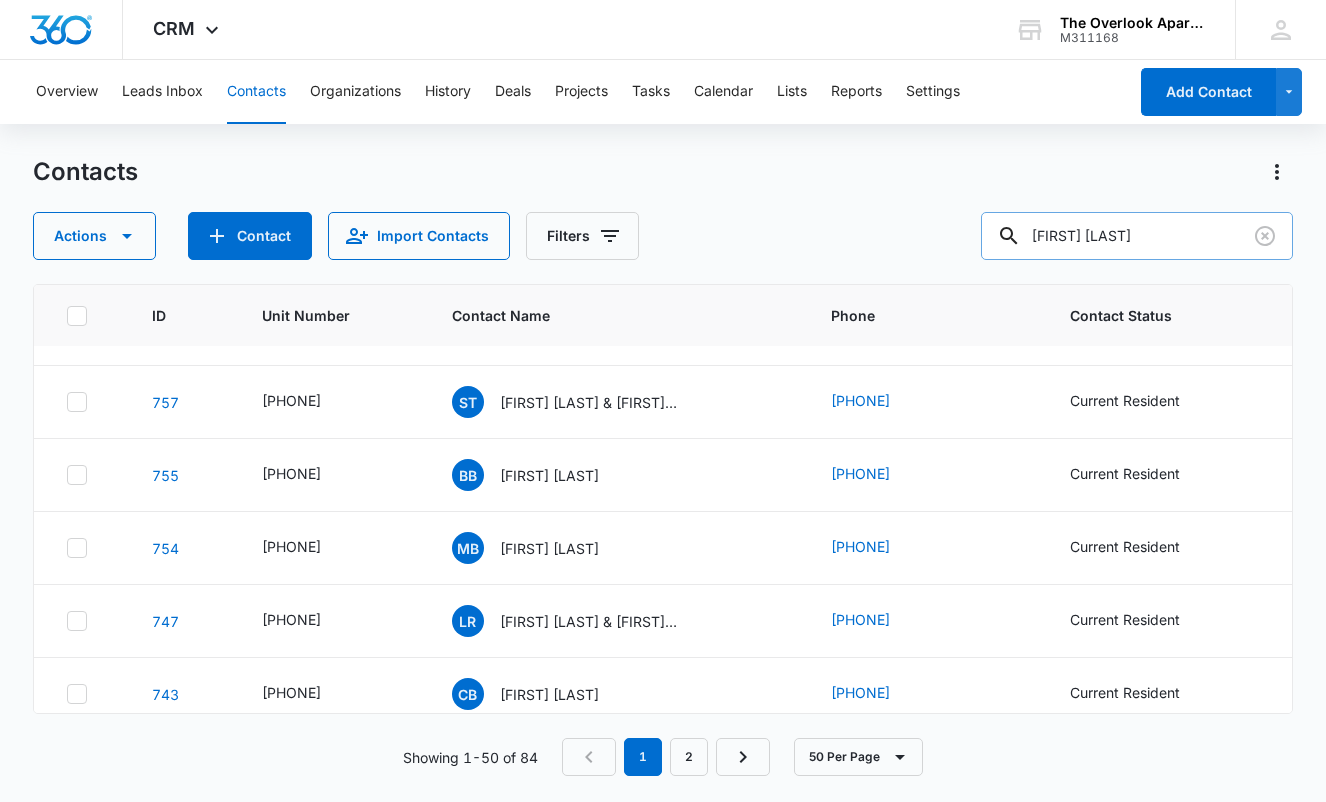 type on "[FIRST] [LAST]" 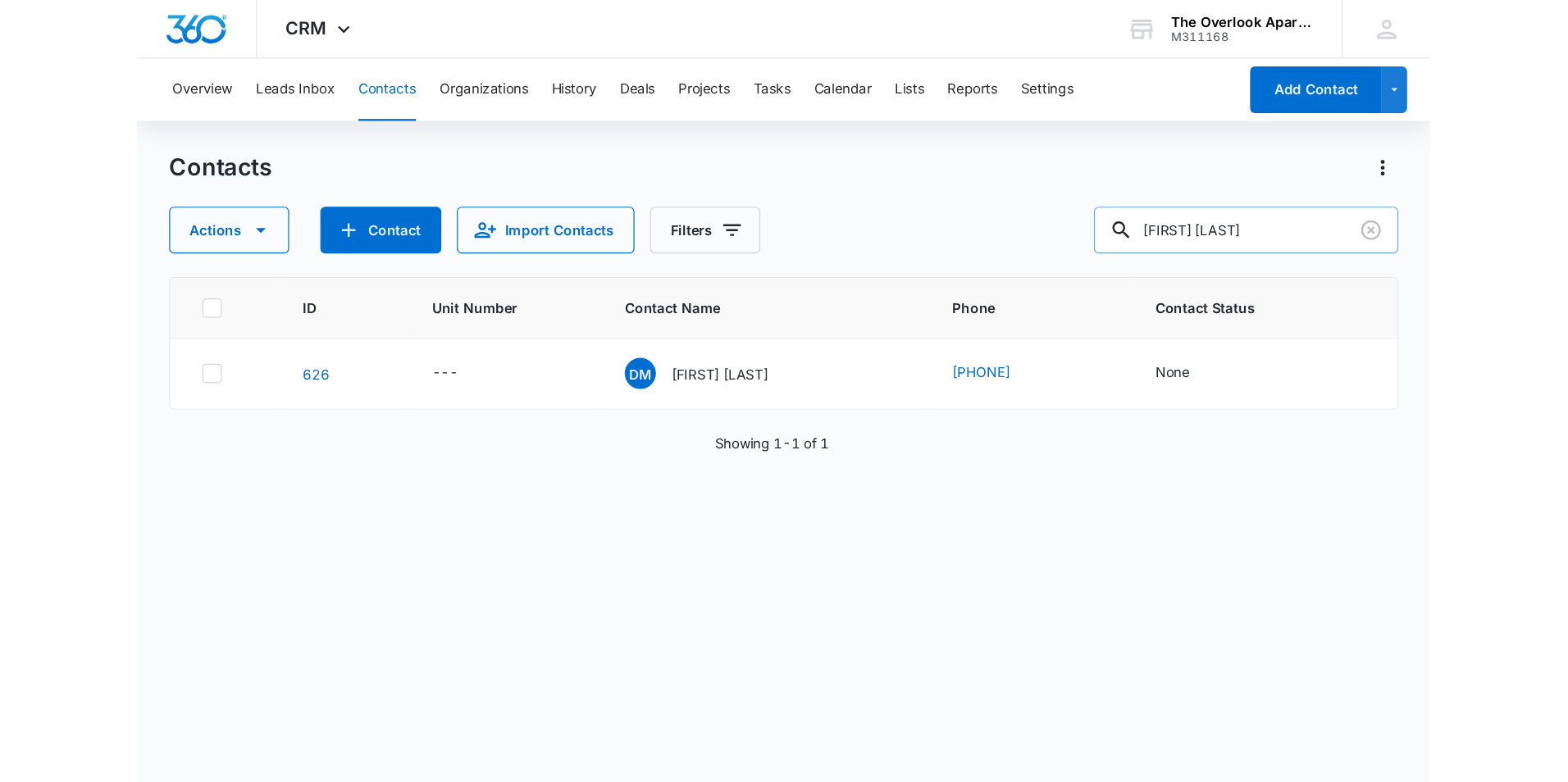 scroll, scrollTop: 0, scrollLeft: 0, axis: both 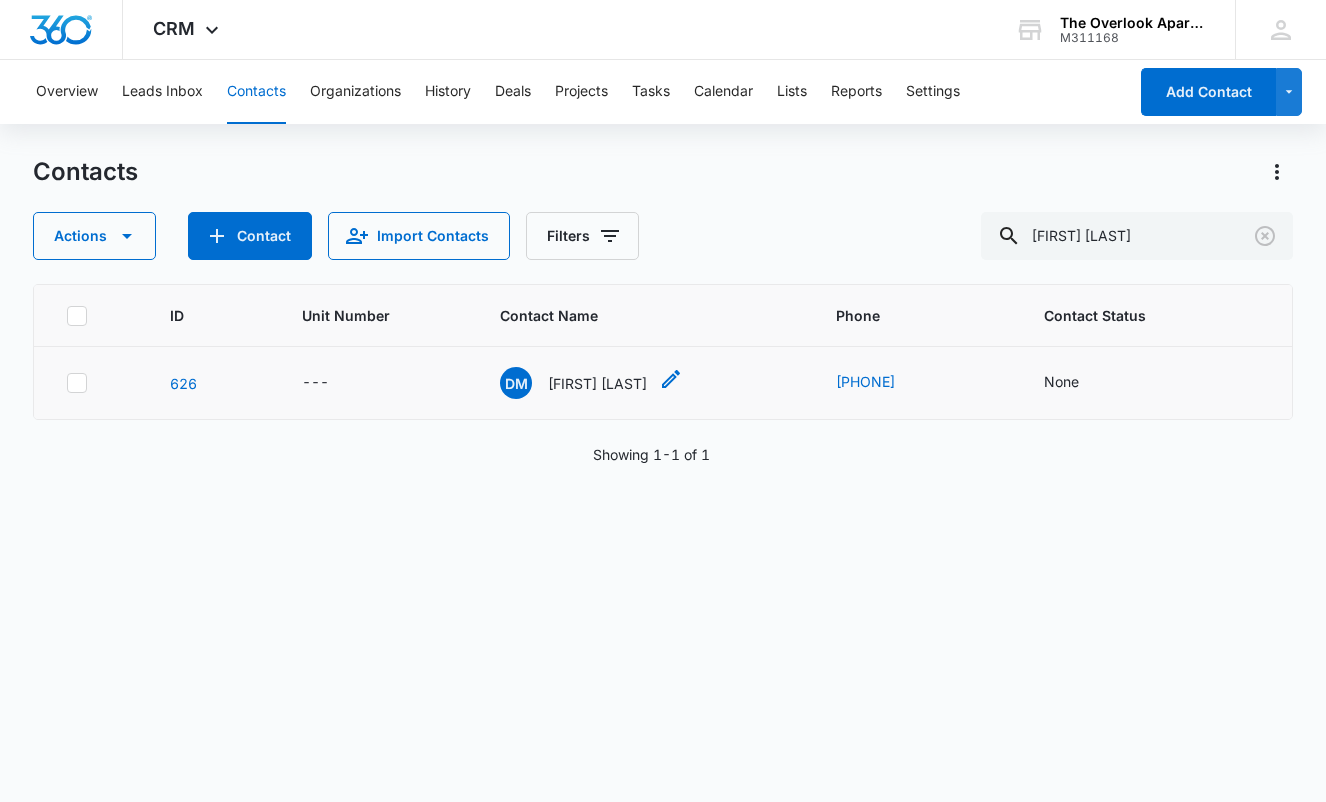 click on "[FIRST] [LAST]" at bounding box center [597, 383] 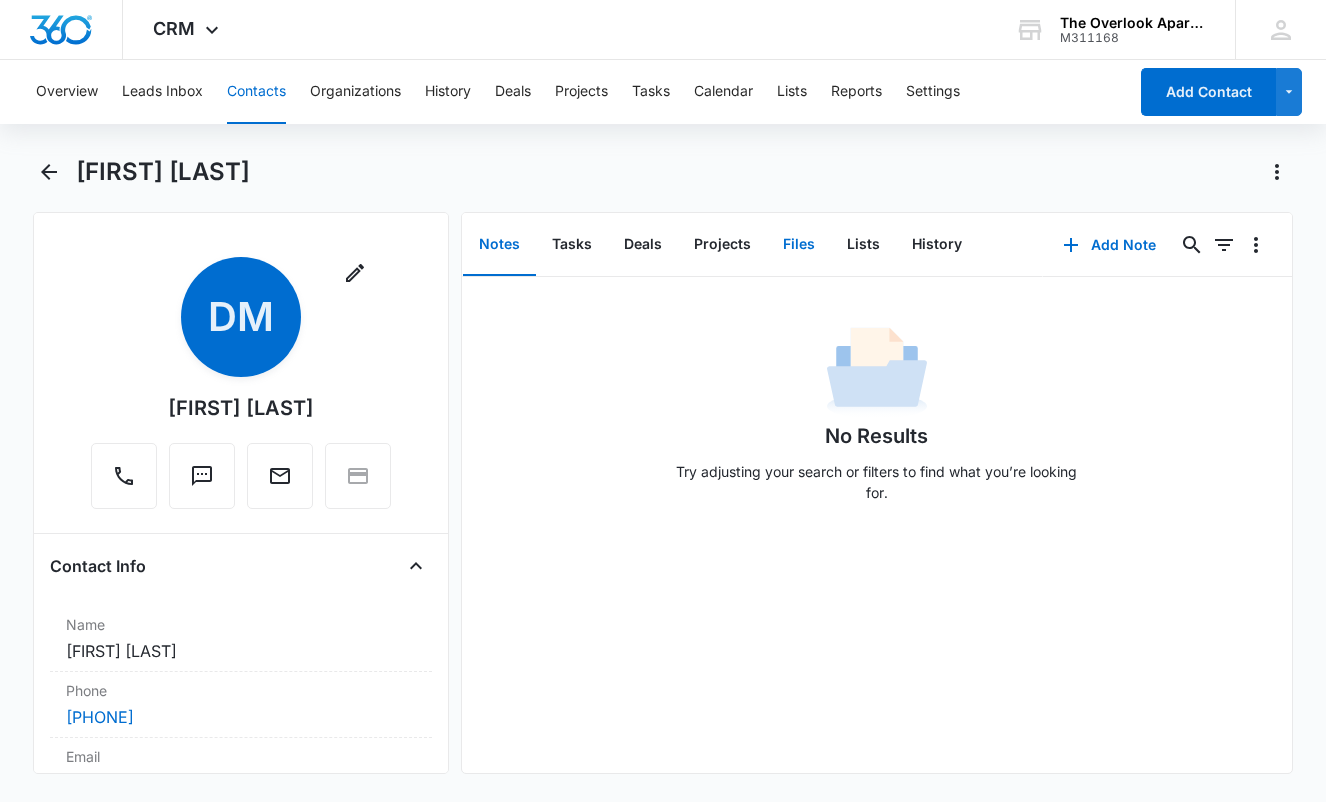 click on "Files" at bounding box center [799, 245] 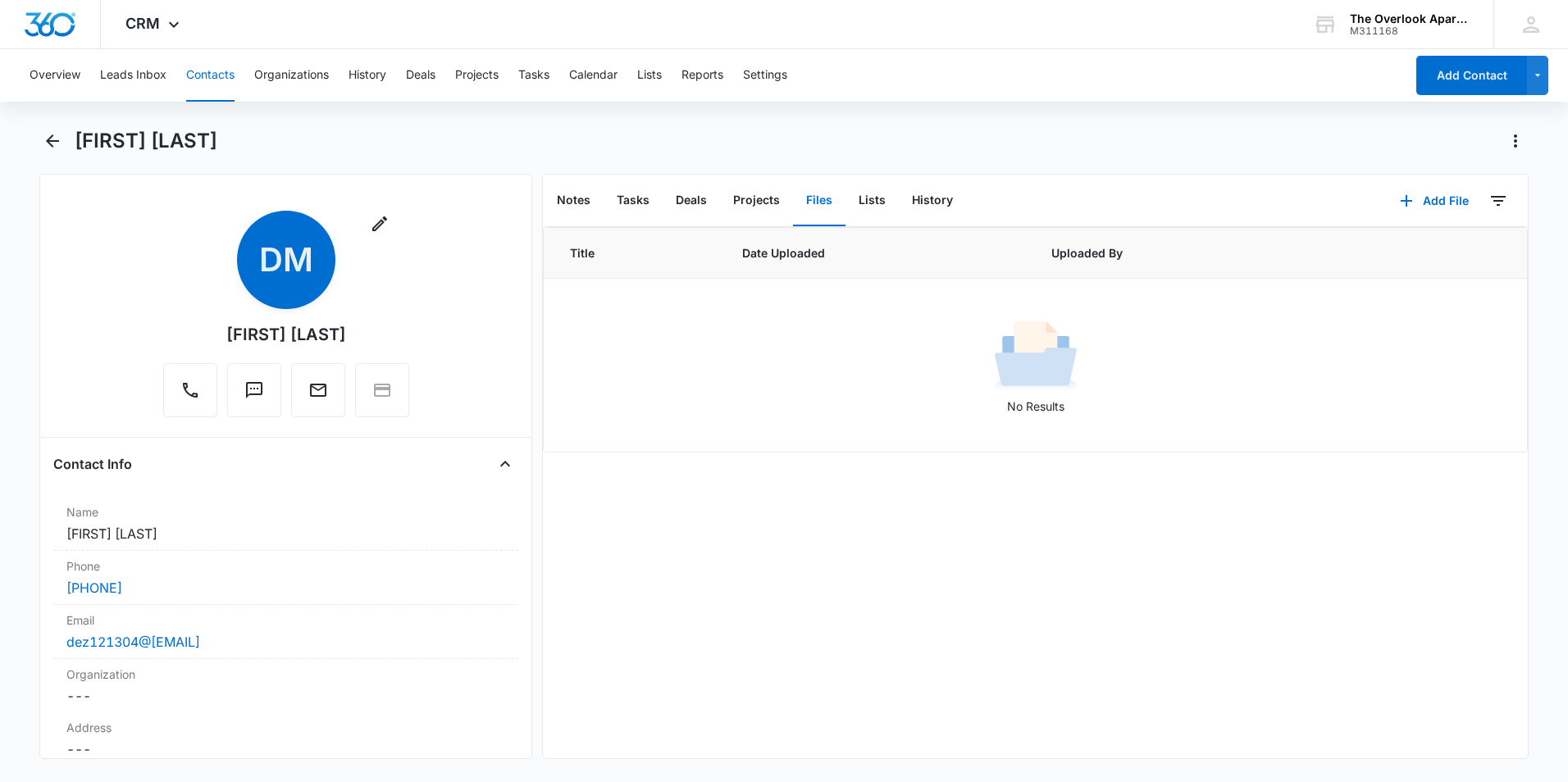 click on "Overview Leads Inbox Contacts Organizations History Deals Projects Tasks Calendar Lists Reports Settings" at bounding box center (712, 75) 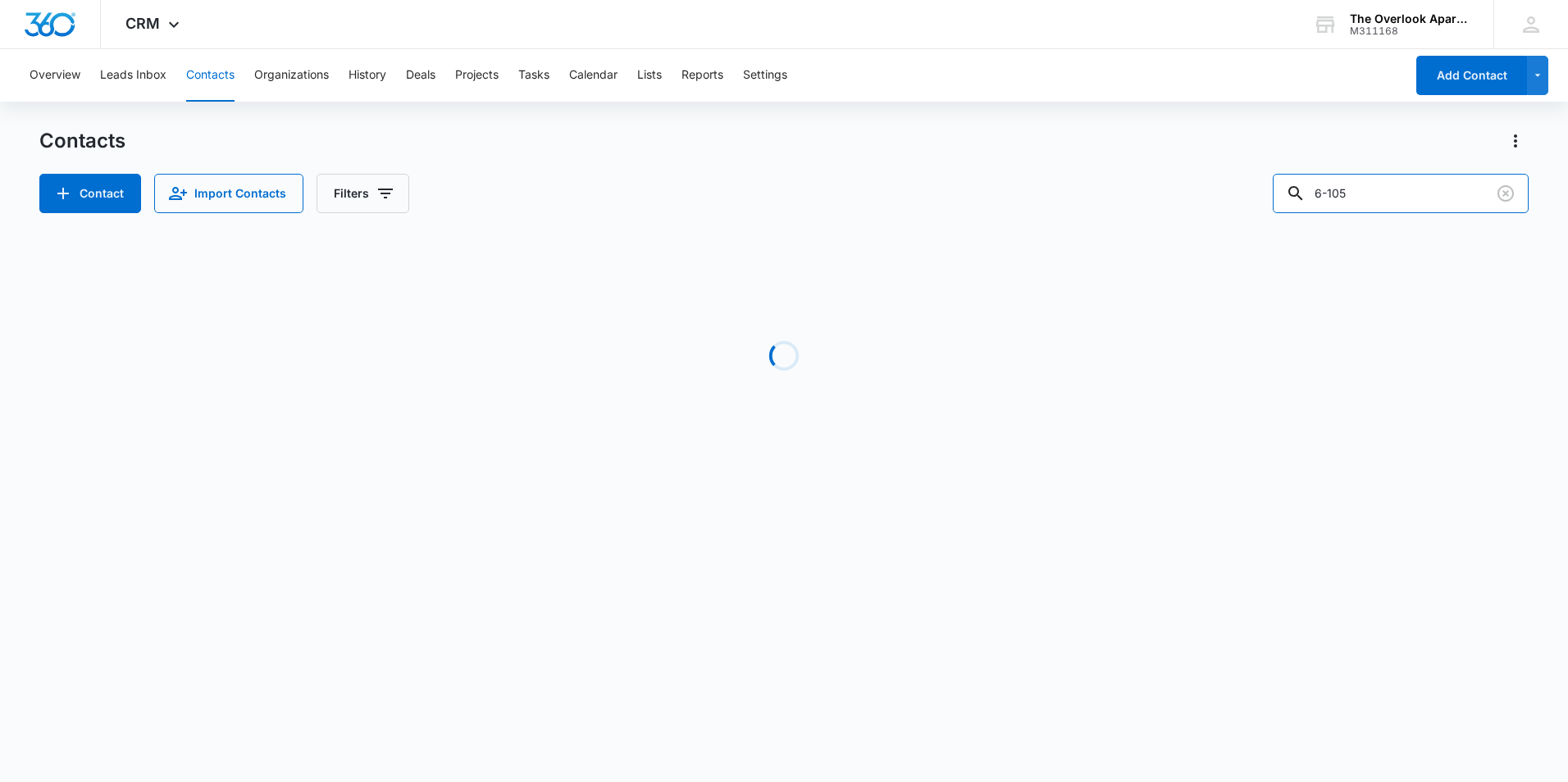 drag, startPoint x: 1403, startPoint y: 193, endPoint x: 1237, endPoint y: 198, distance: 166.07528 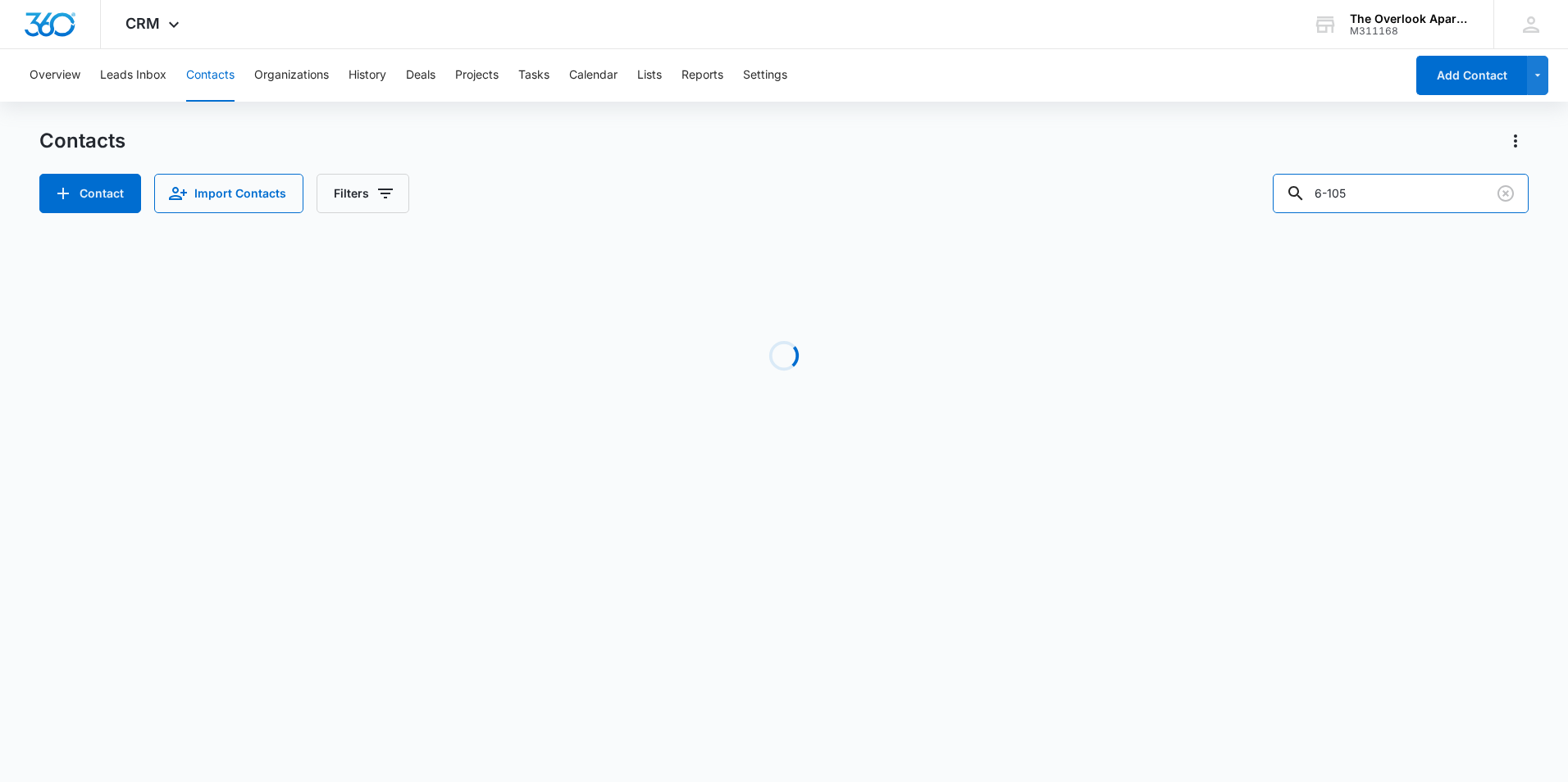 click on "Contact Import Contacts Filters 6-105" at bounding box center (784, 193) 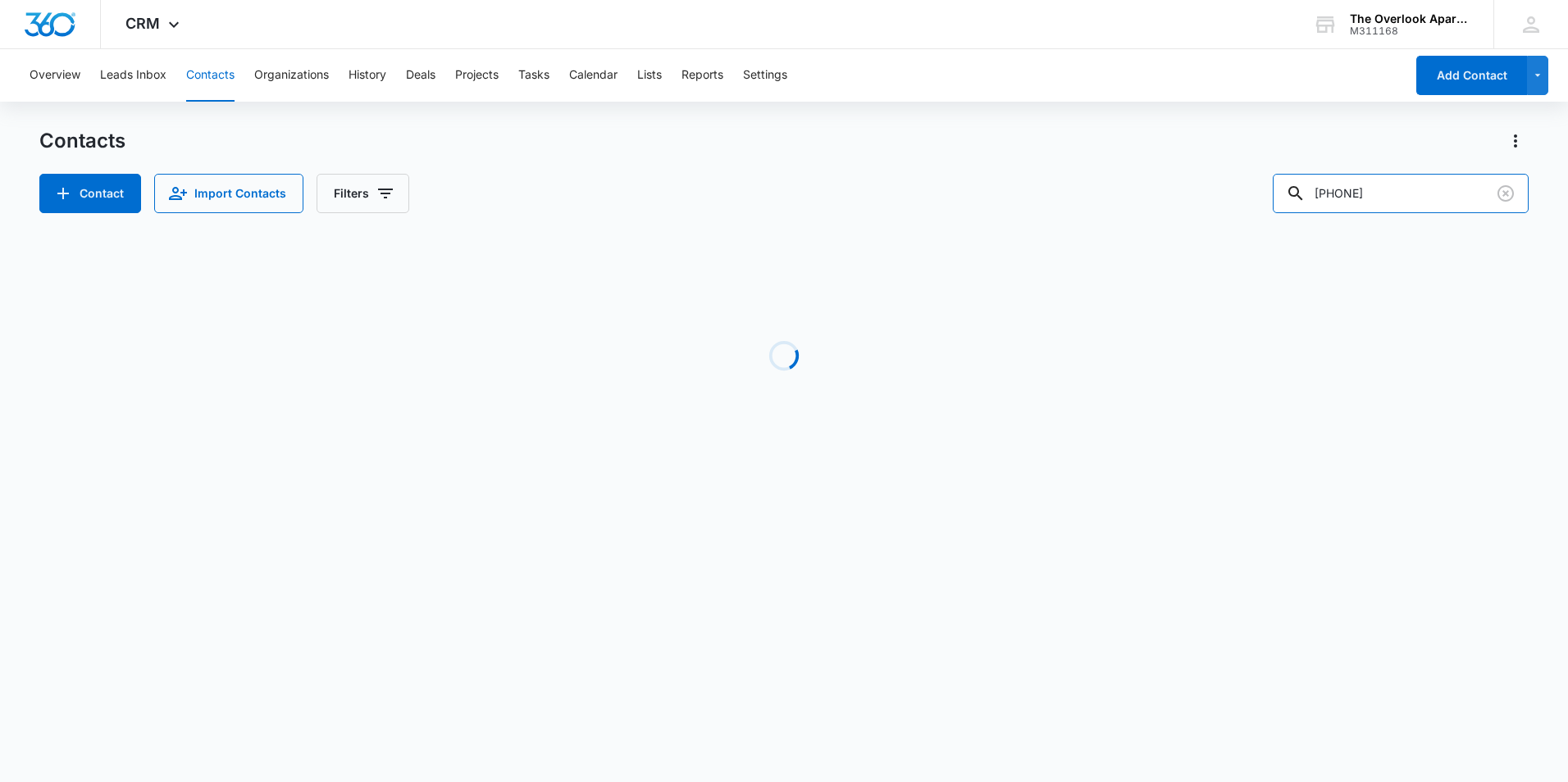 type on "[PHONE]" 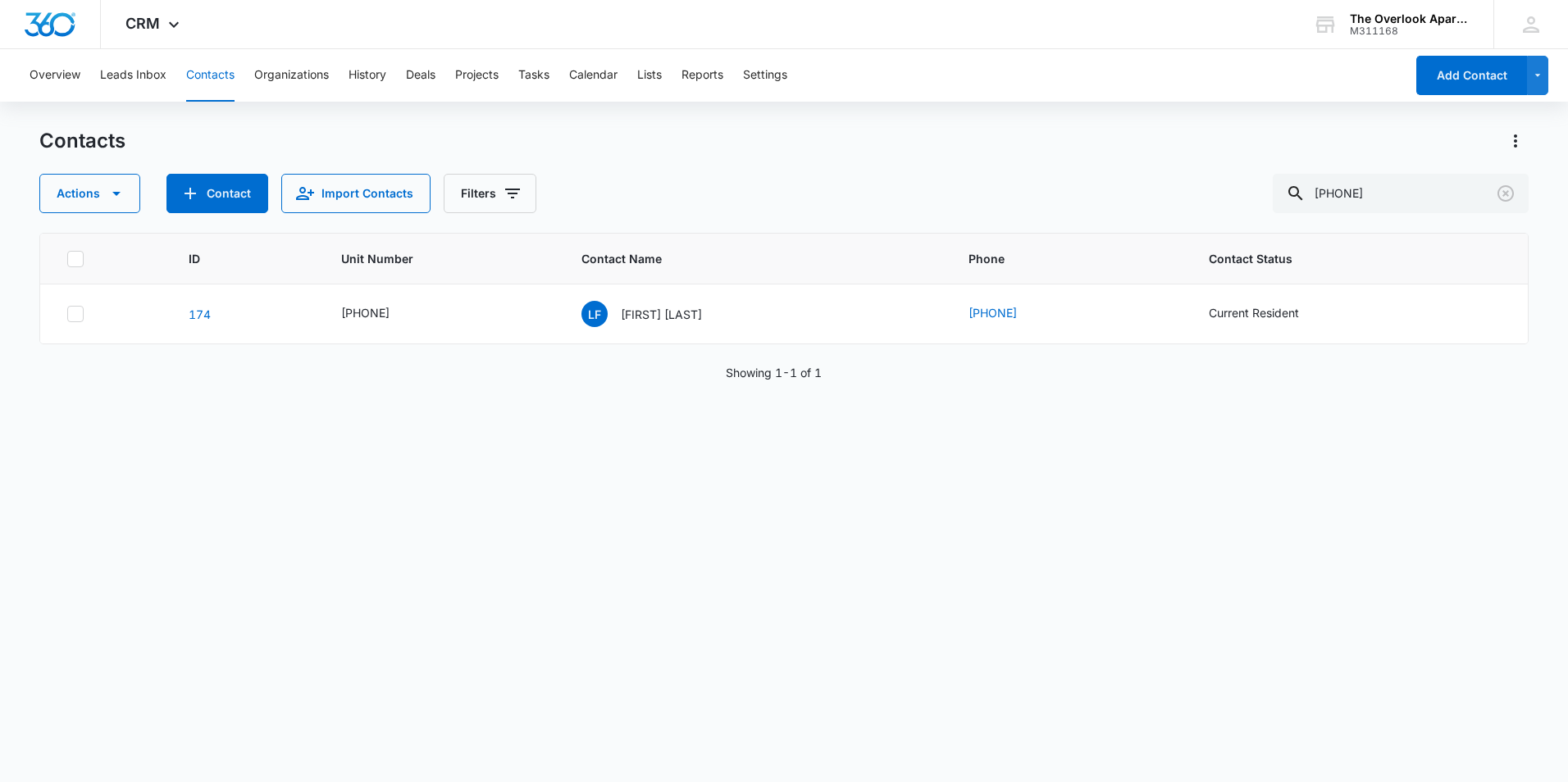 click on "ID Unit Number Contact Name Phone Contact Status 174 [PHONE] LF [FIRST] [LAST] [PHONE] Current Resident Showing   1-1   of   1" at bounding box center (784, 497) 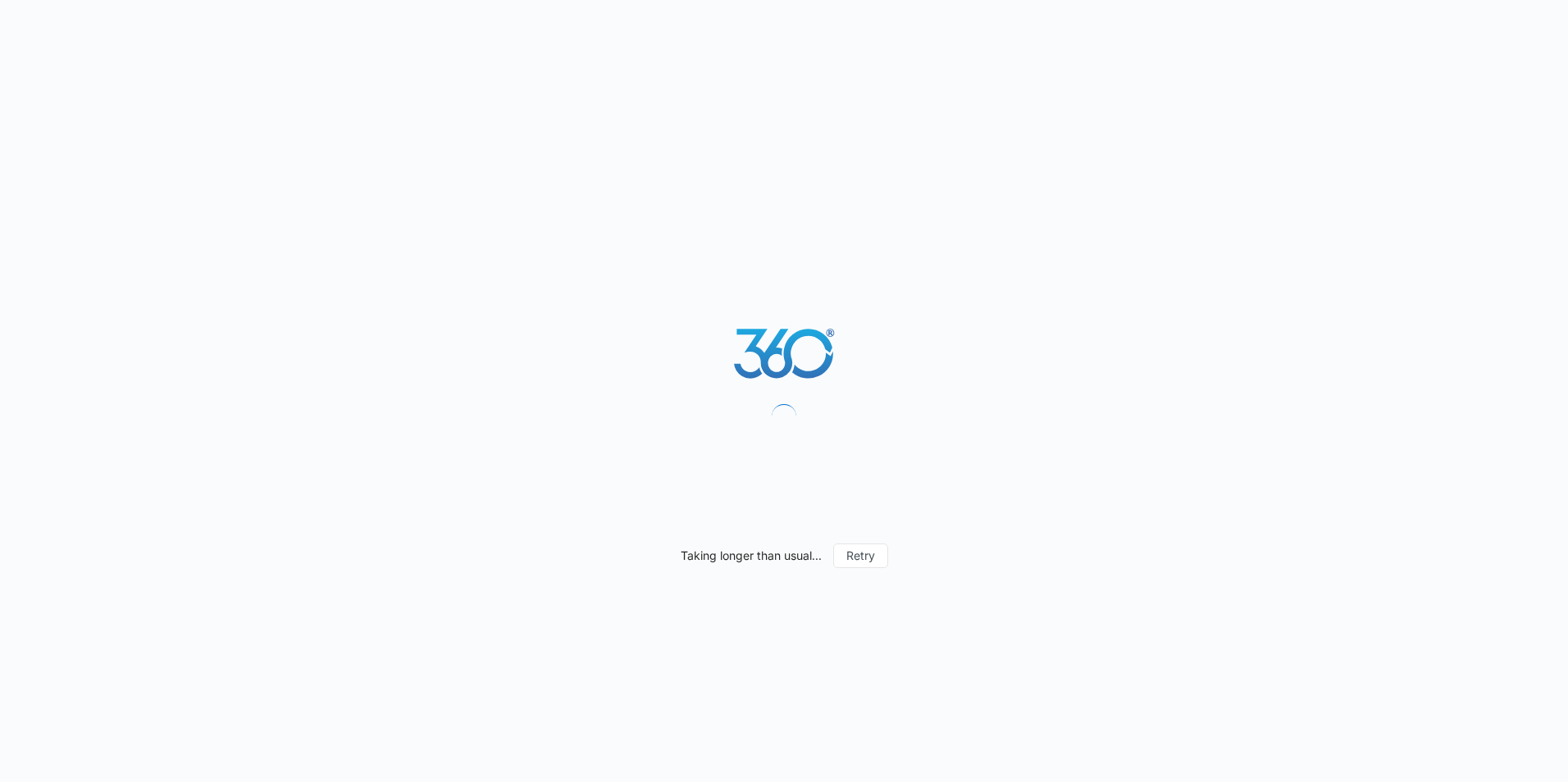 scroll, scrollTop: 0, scrollLeft: 0, axis: both 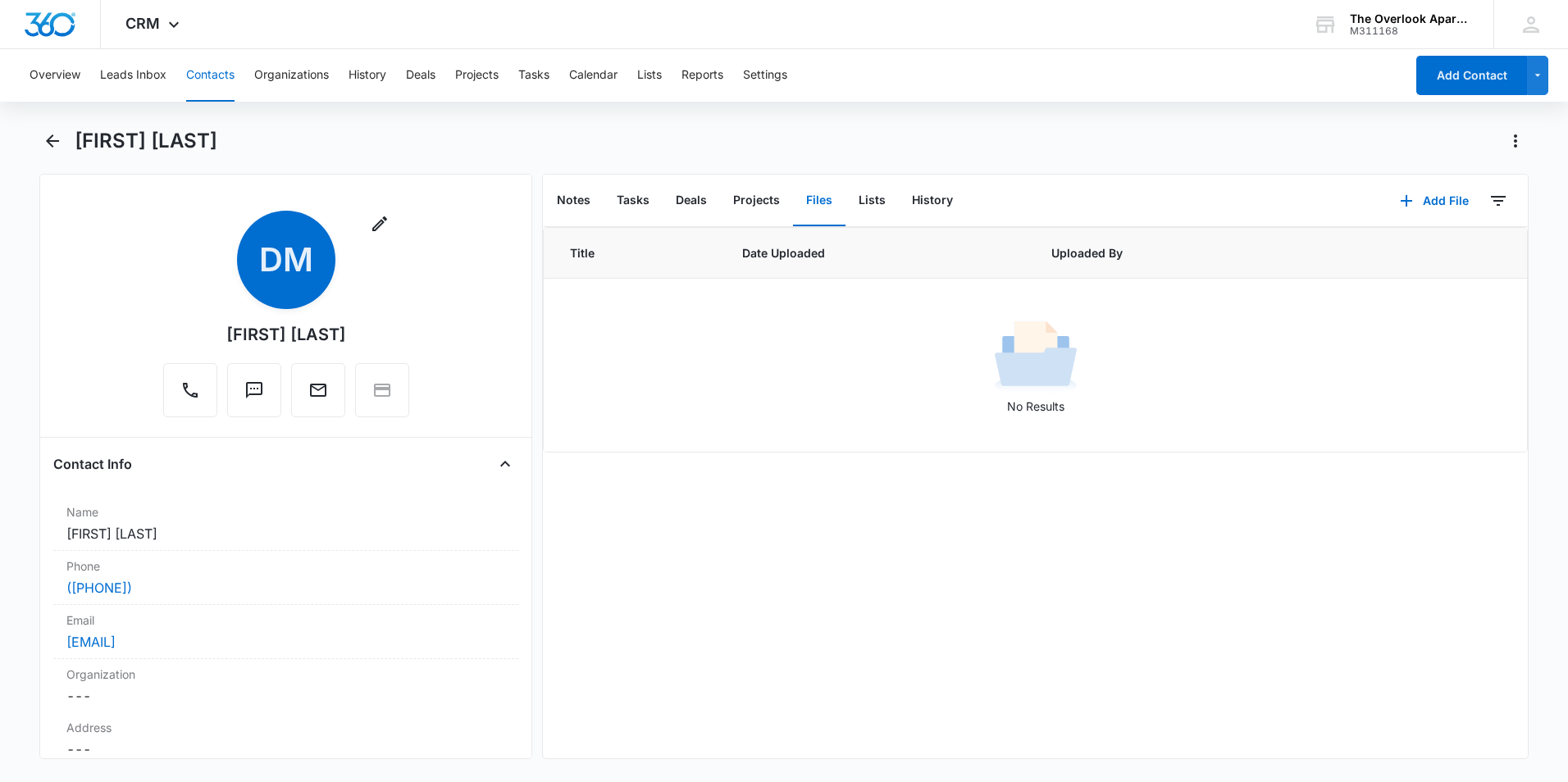click on "Contacts" at bounding box center (210, 75) 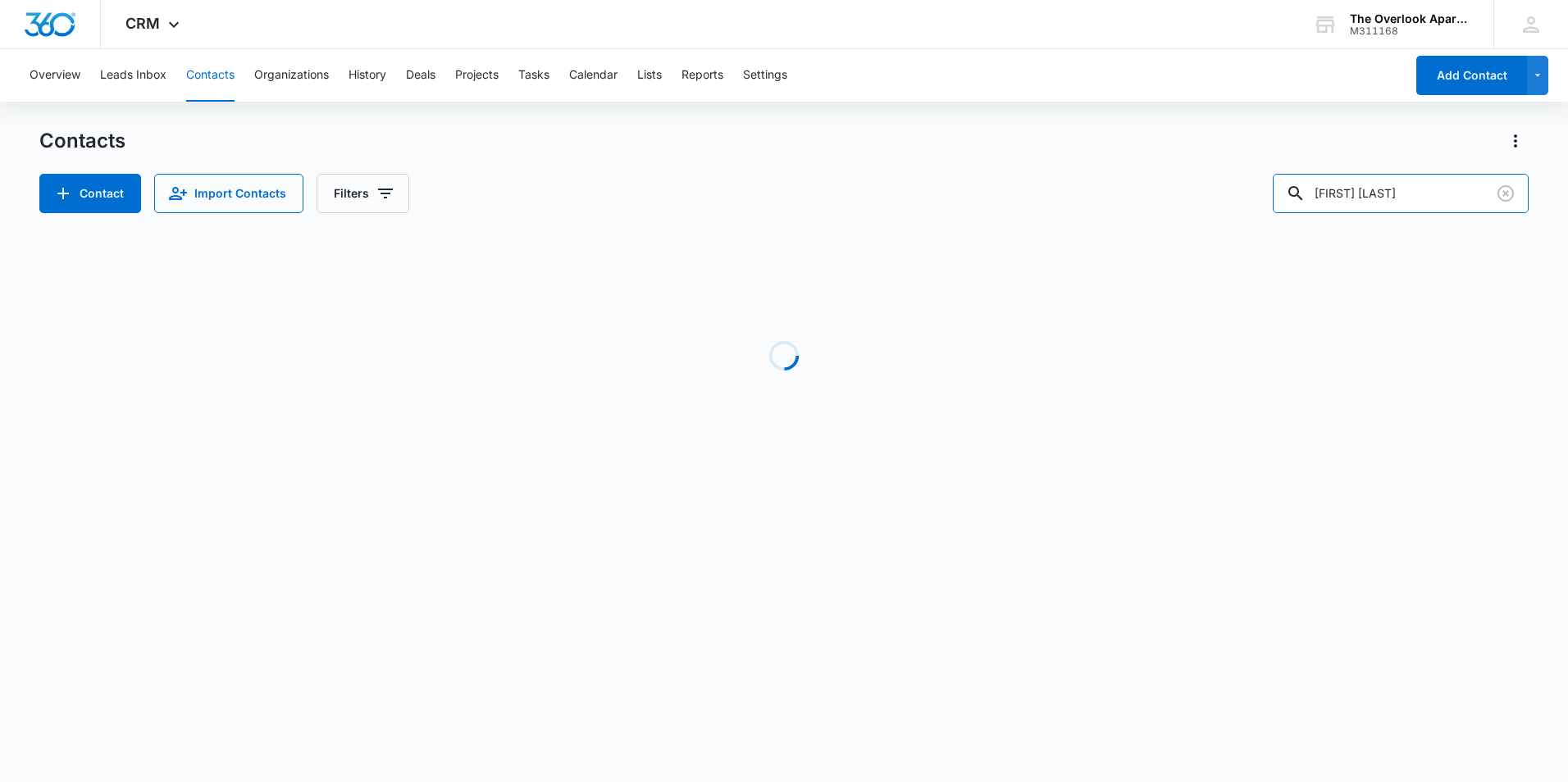 drag, startPoint x: 1322, startPoint y: 191, endPoint x: 961, endPoint y: 191, distance: 361 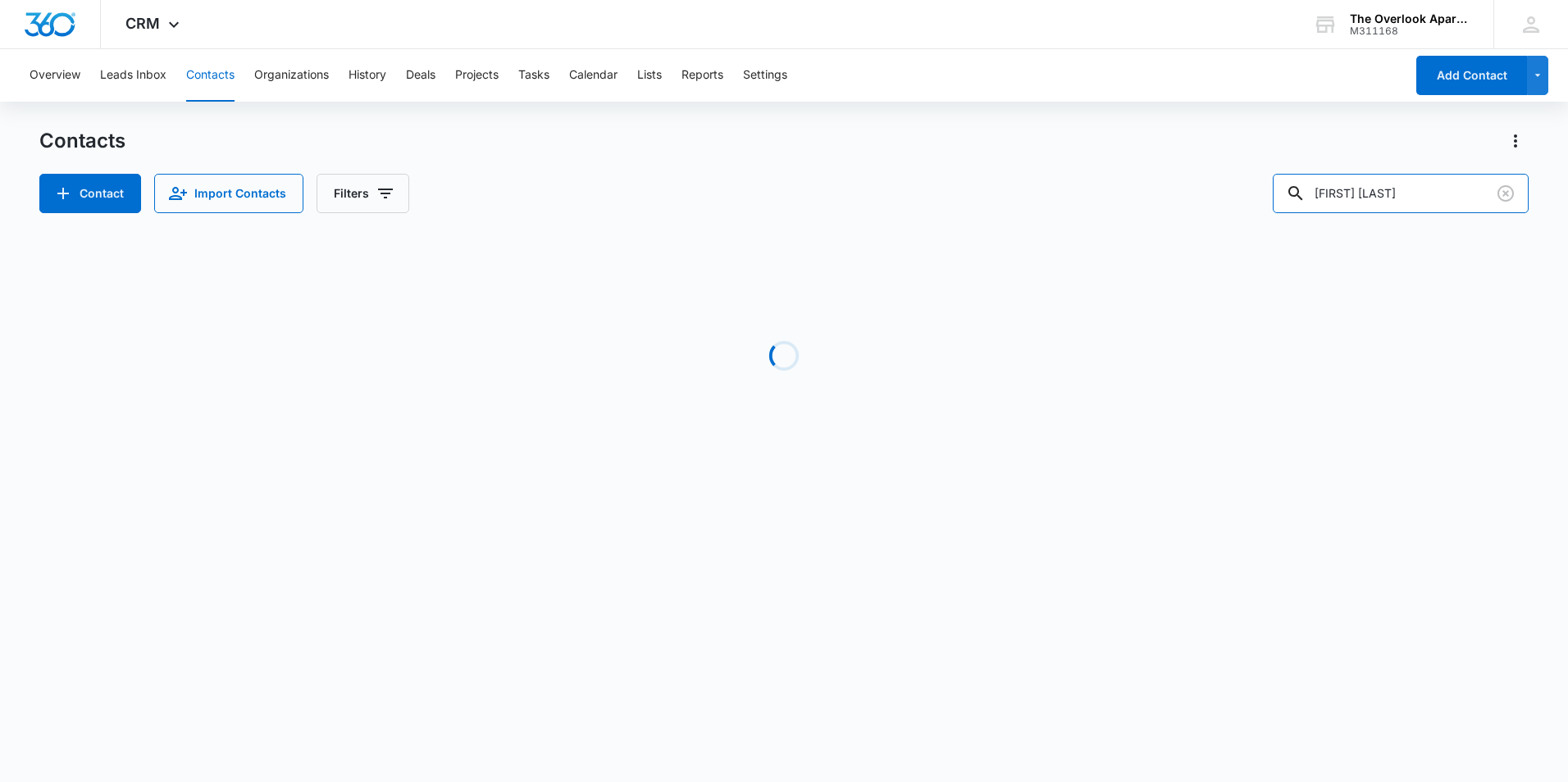 click on "Contact Import Contacts Filters desirea martinez" at bounding box center (784, 193) 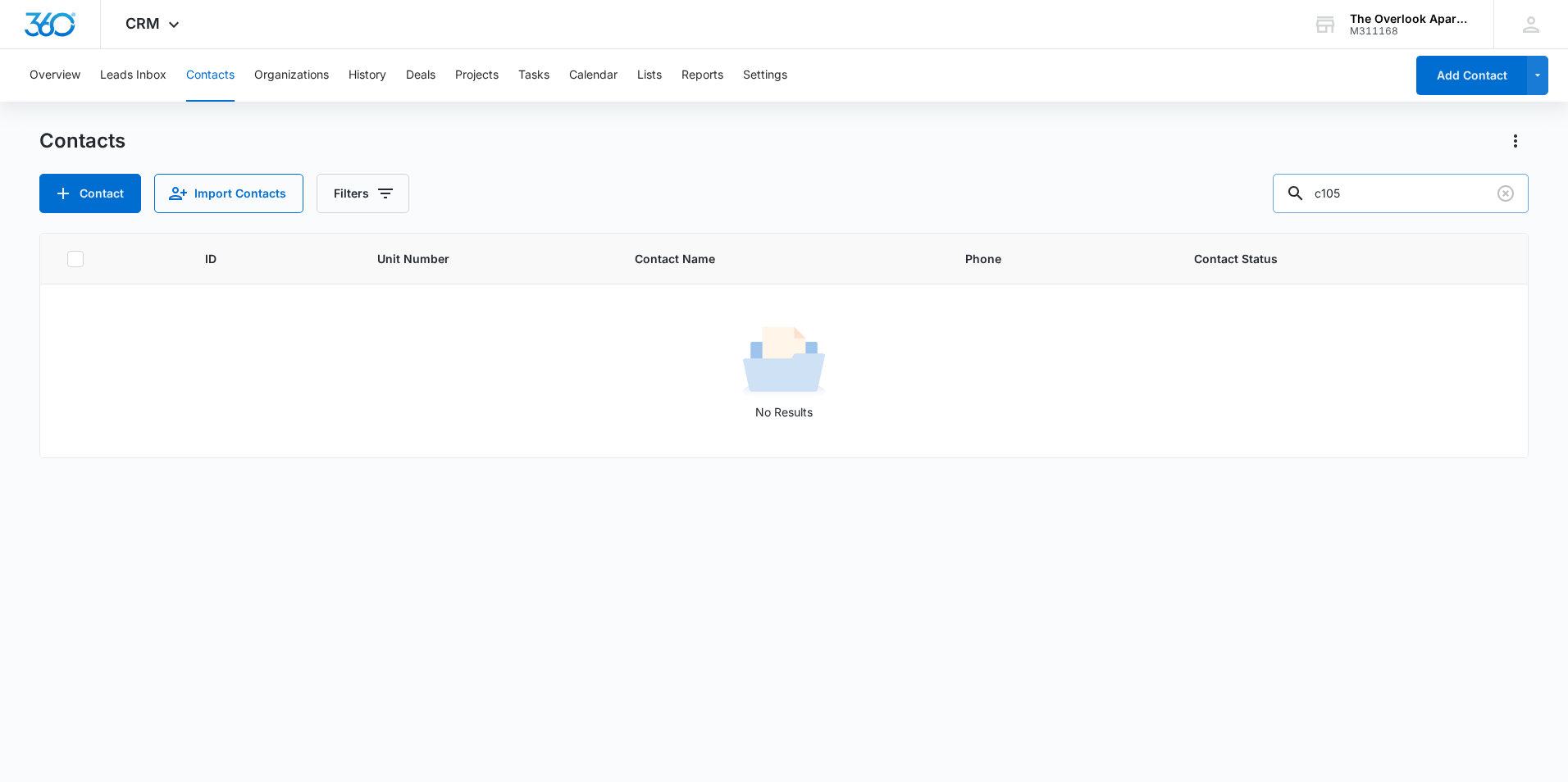 click on "c105" at bounding box center (1401, 193) 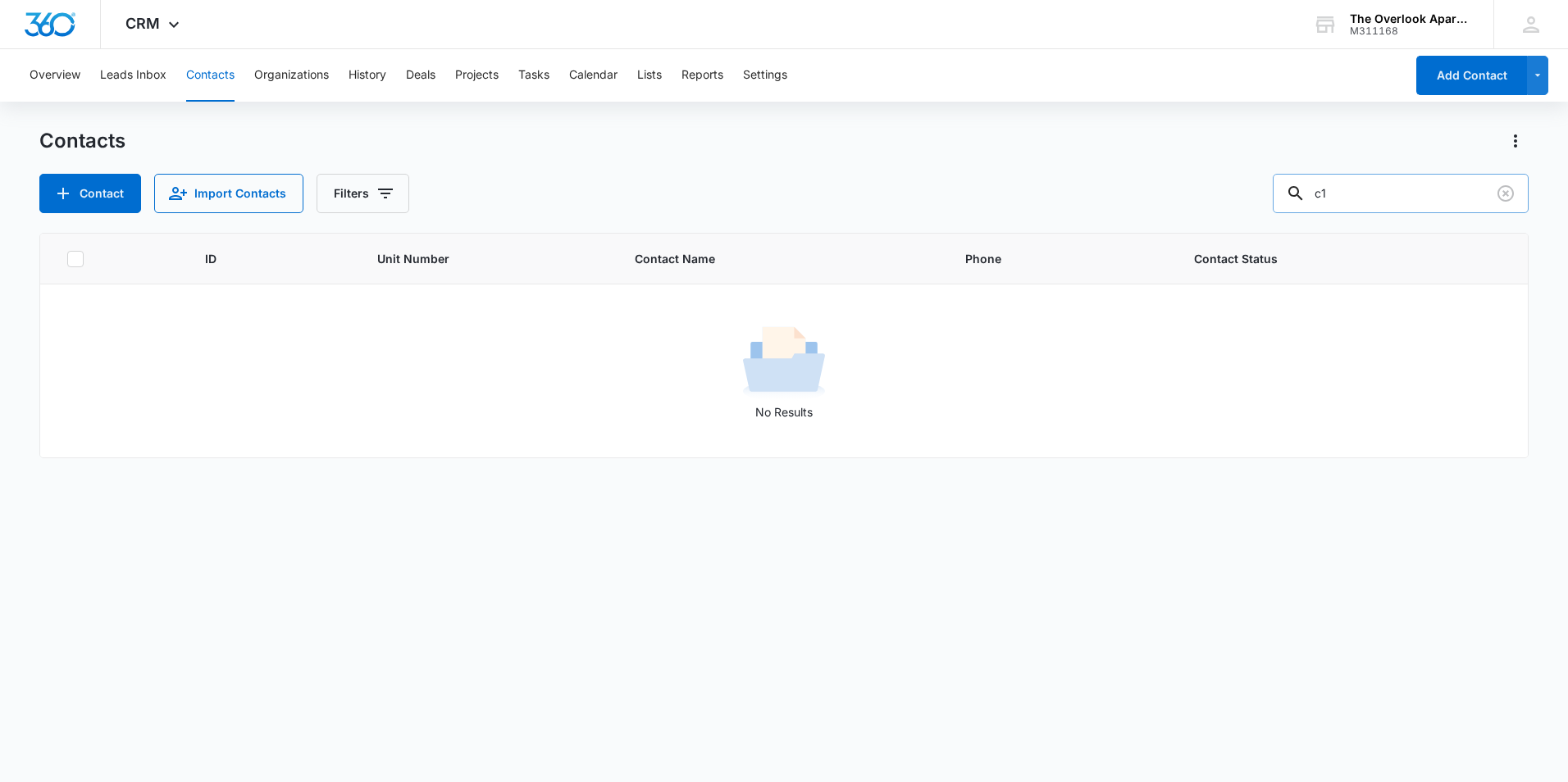 type on "c" 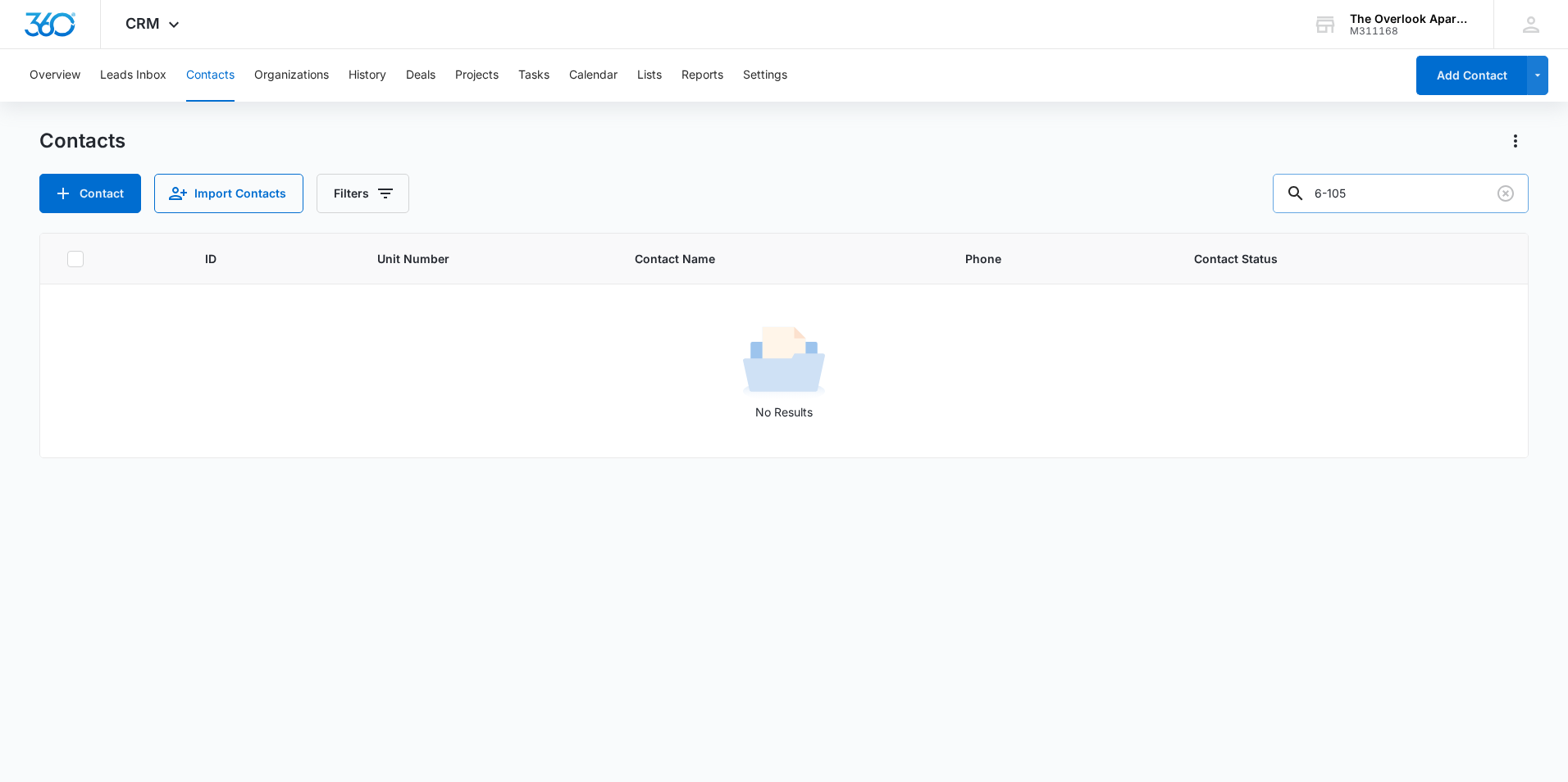 type on "6-105" 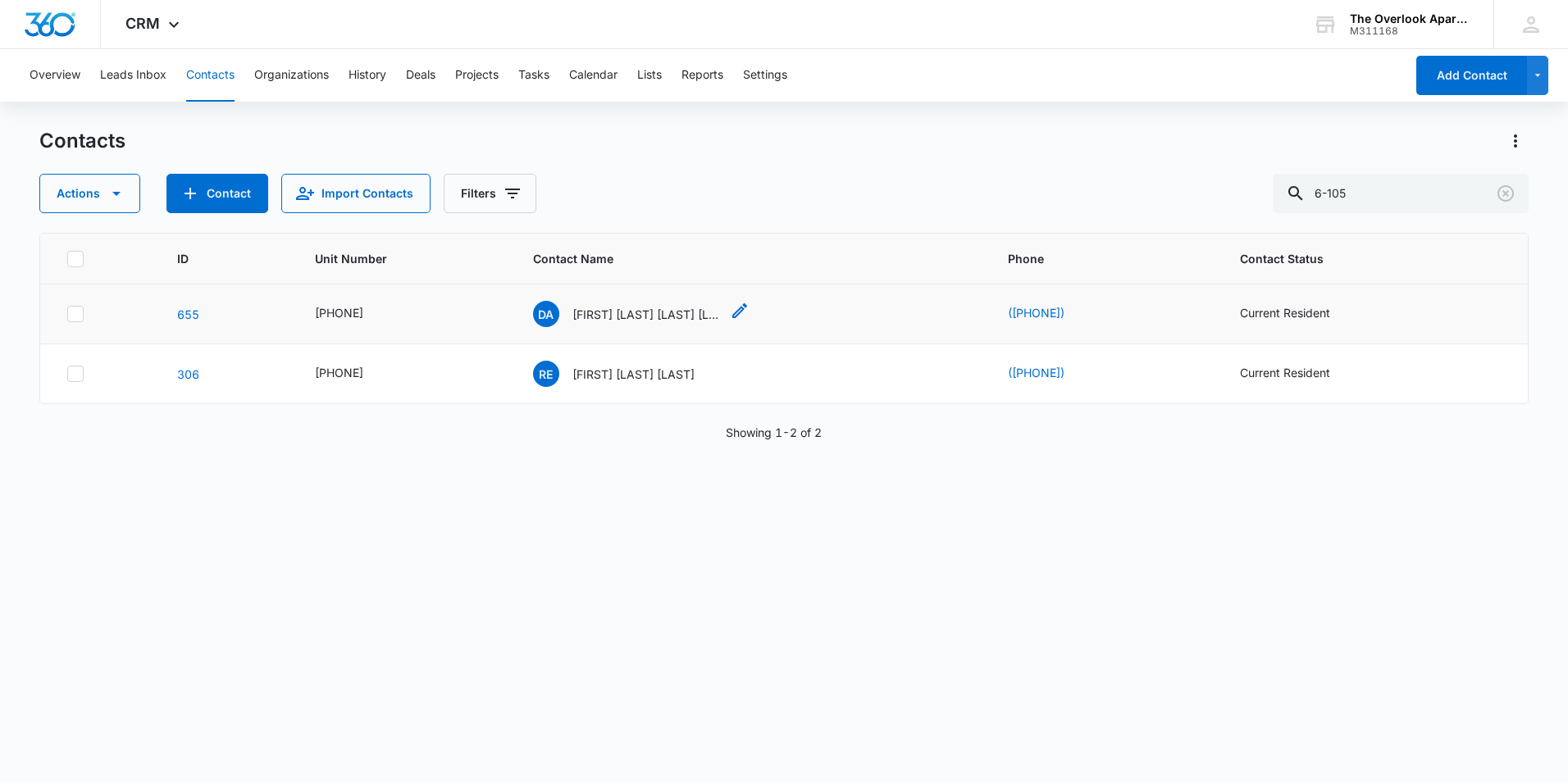 click 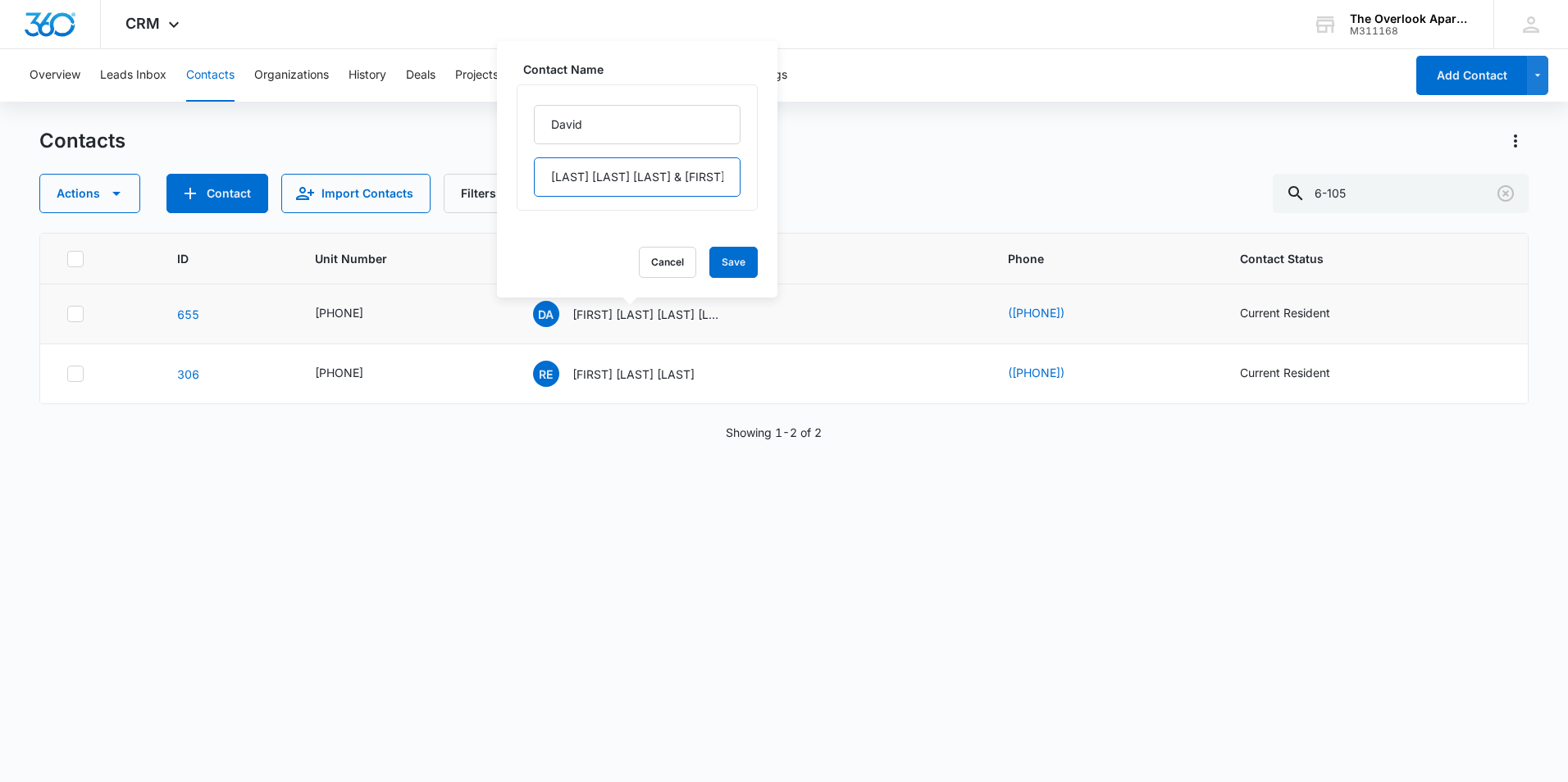 scroll, scrollTop: 0, scrollLeft: 90, axis: horizontal 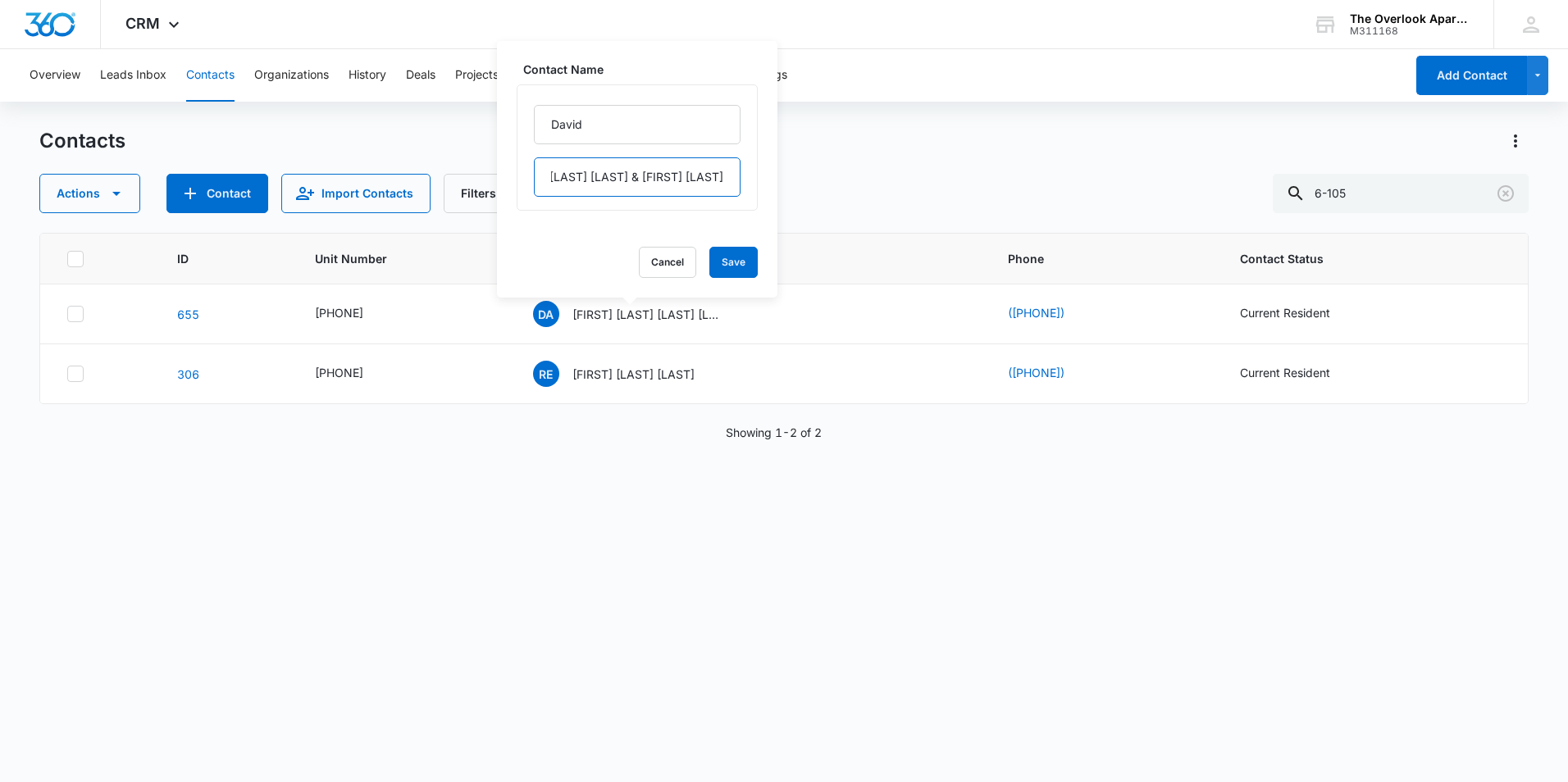 drag, startPoint x: 542, startPoint y: 175, endPoint x: 763, endPoint y: 175, distance: 221 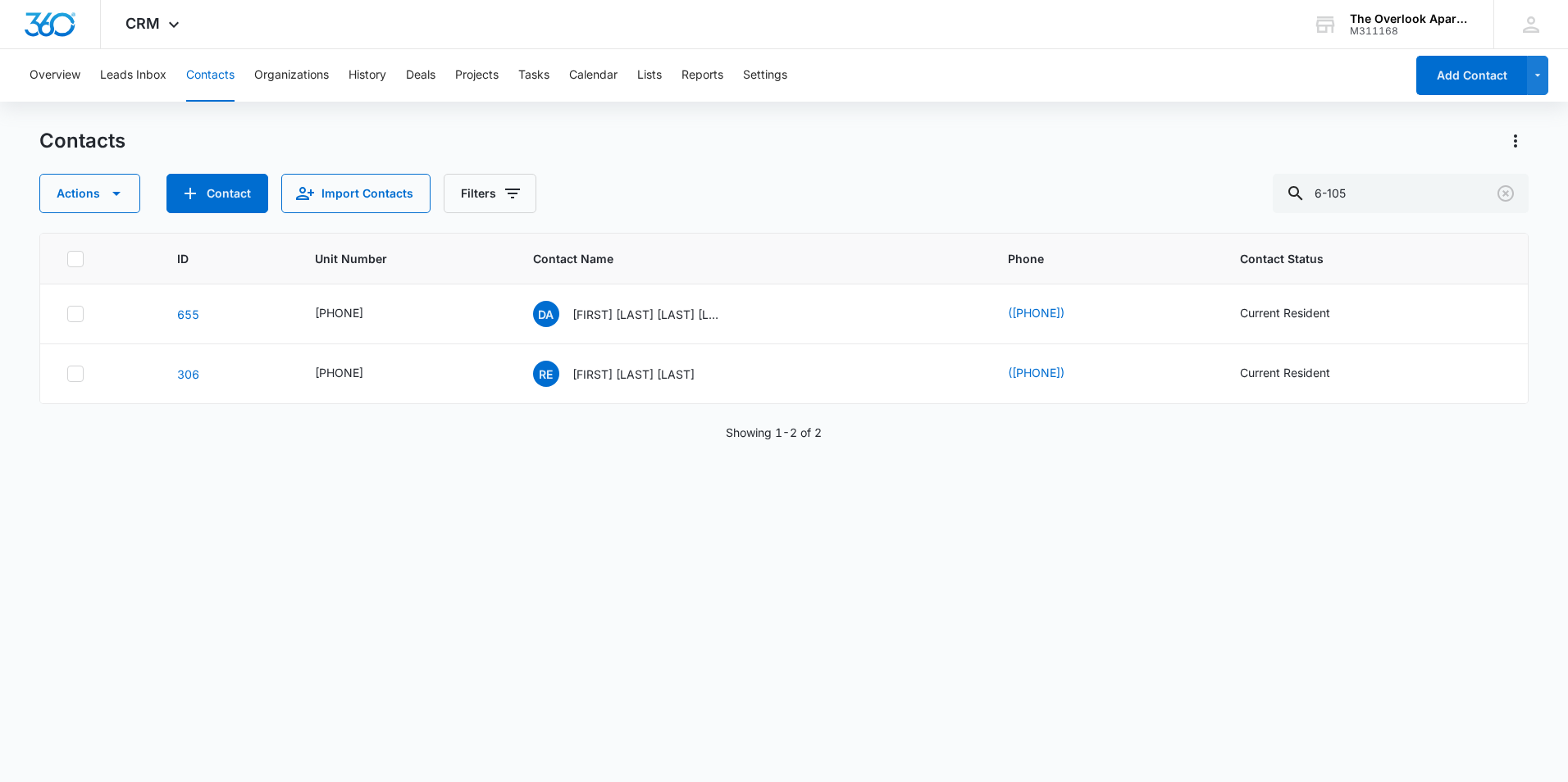 drag, startPoint x: 459, startPoint y: 671, endPoint x: 458, endPoint y: 662, distance: 9.055385 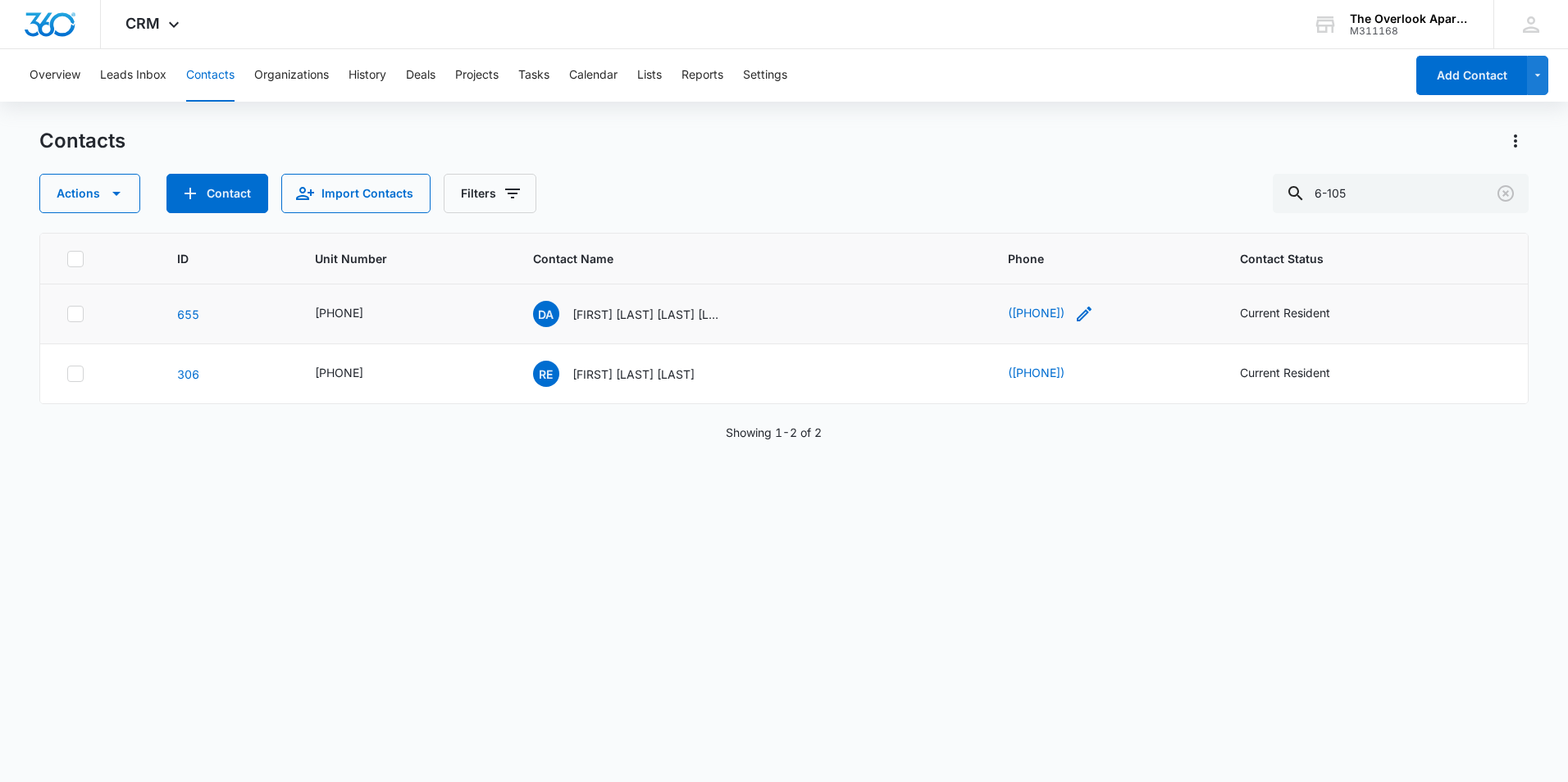 click 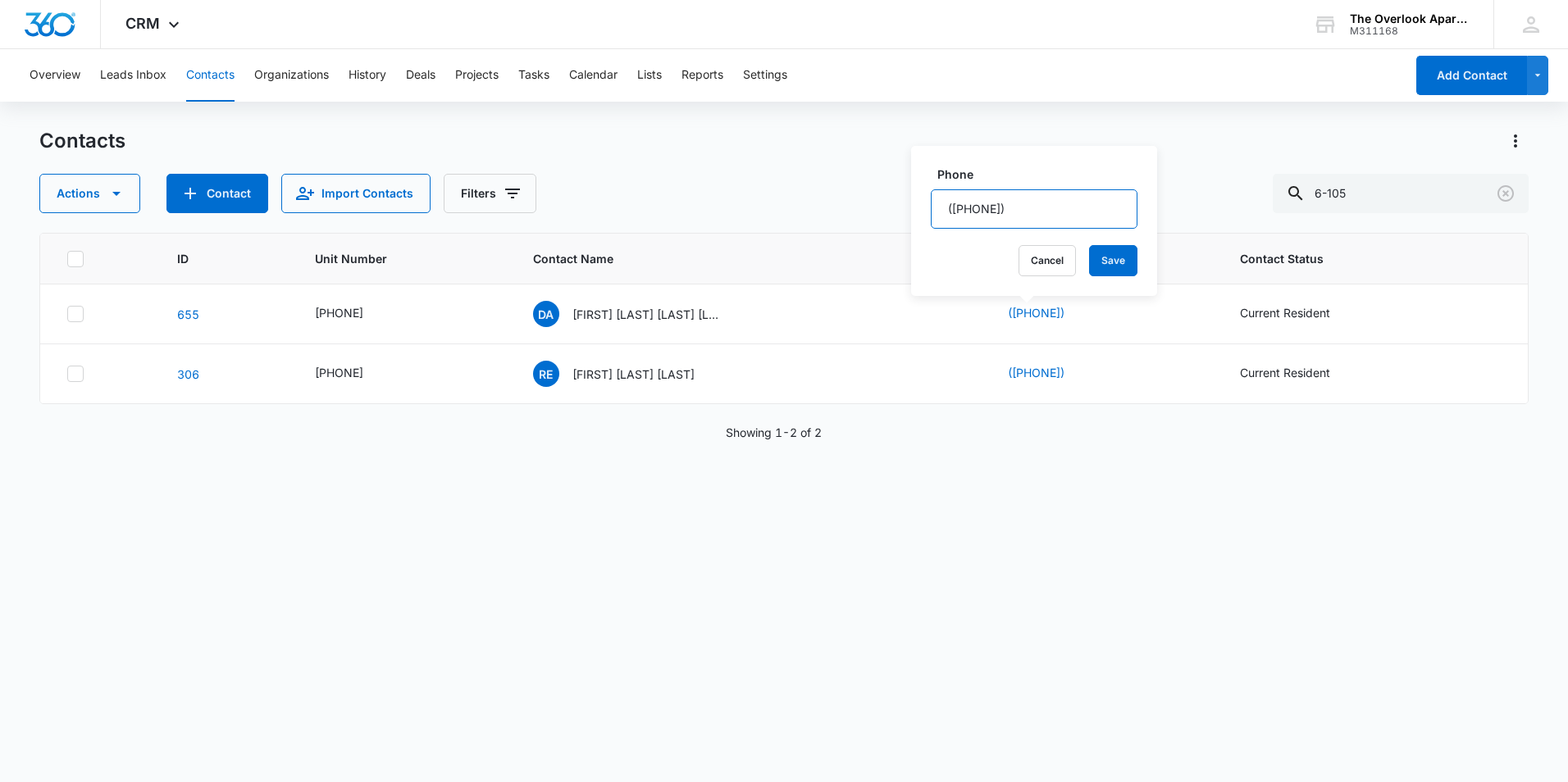 drag, startPoint x: 1052, startPoint y: 214, endPoint x: 856, endPoint y: 206, distance: 196.1632 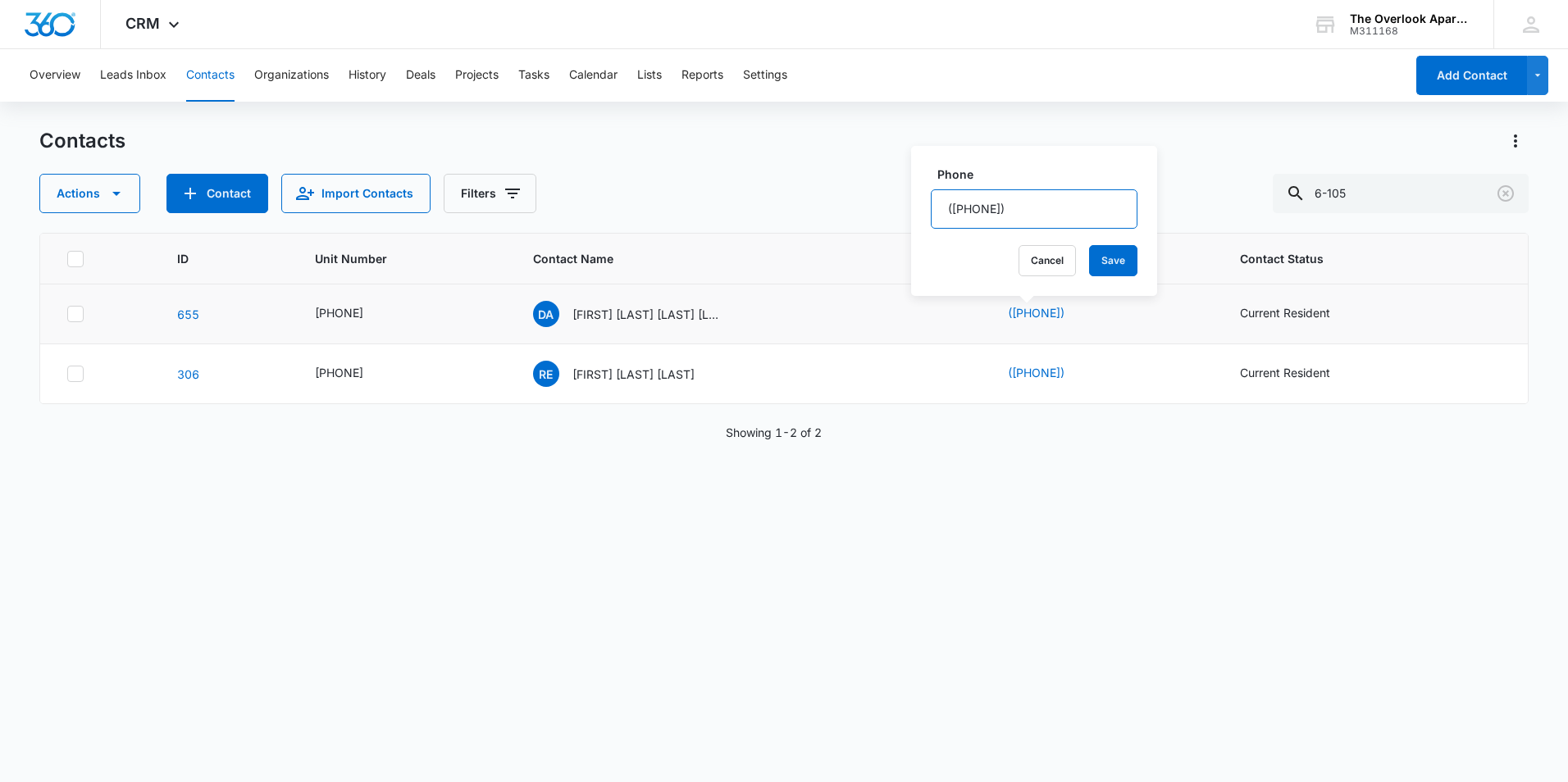 drag, startPoint x: 1065, startPoint y: 210, endPoint x: 949, endPoint y: 207, distance: 116.03879 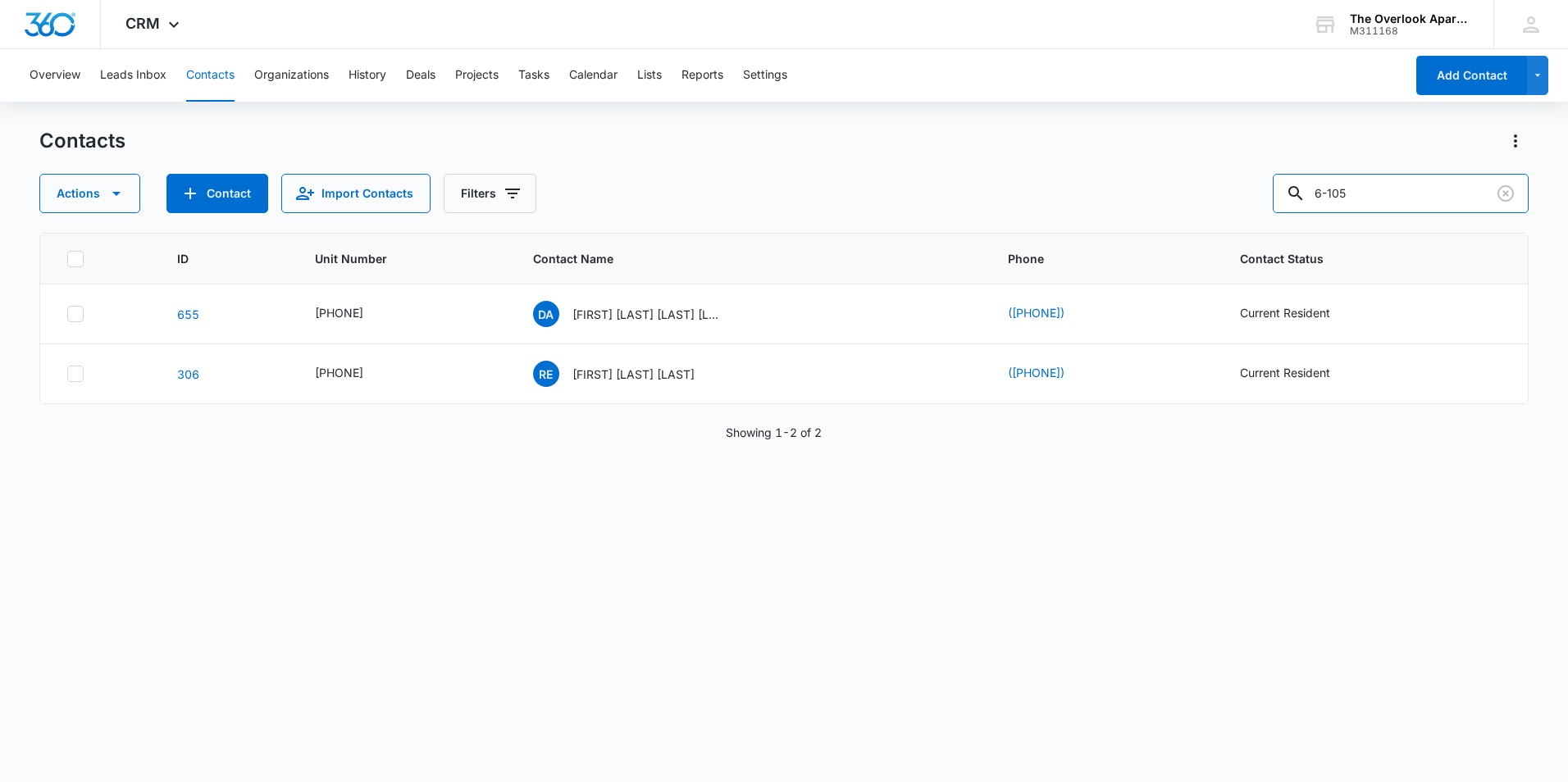 drag, startPoint x: 1408, startPoint y: 195, endPoint x: 1024, endPoint y: 198, distance: 384.0117 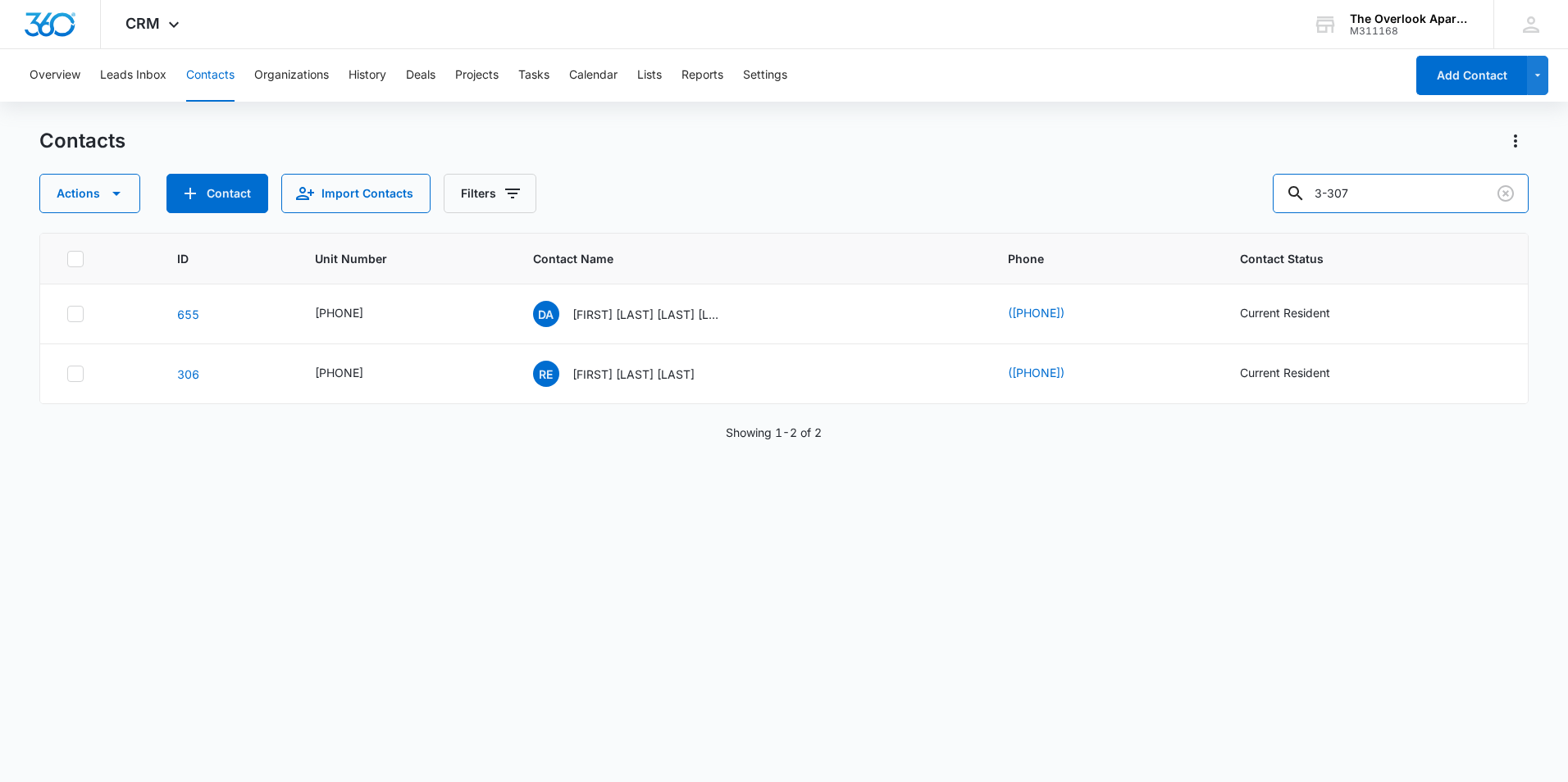 type on "3-307" 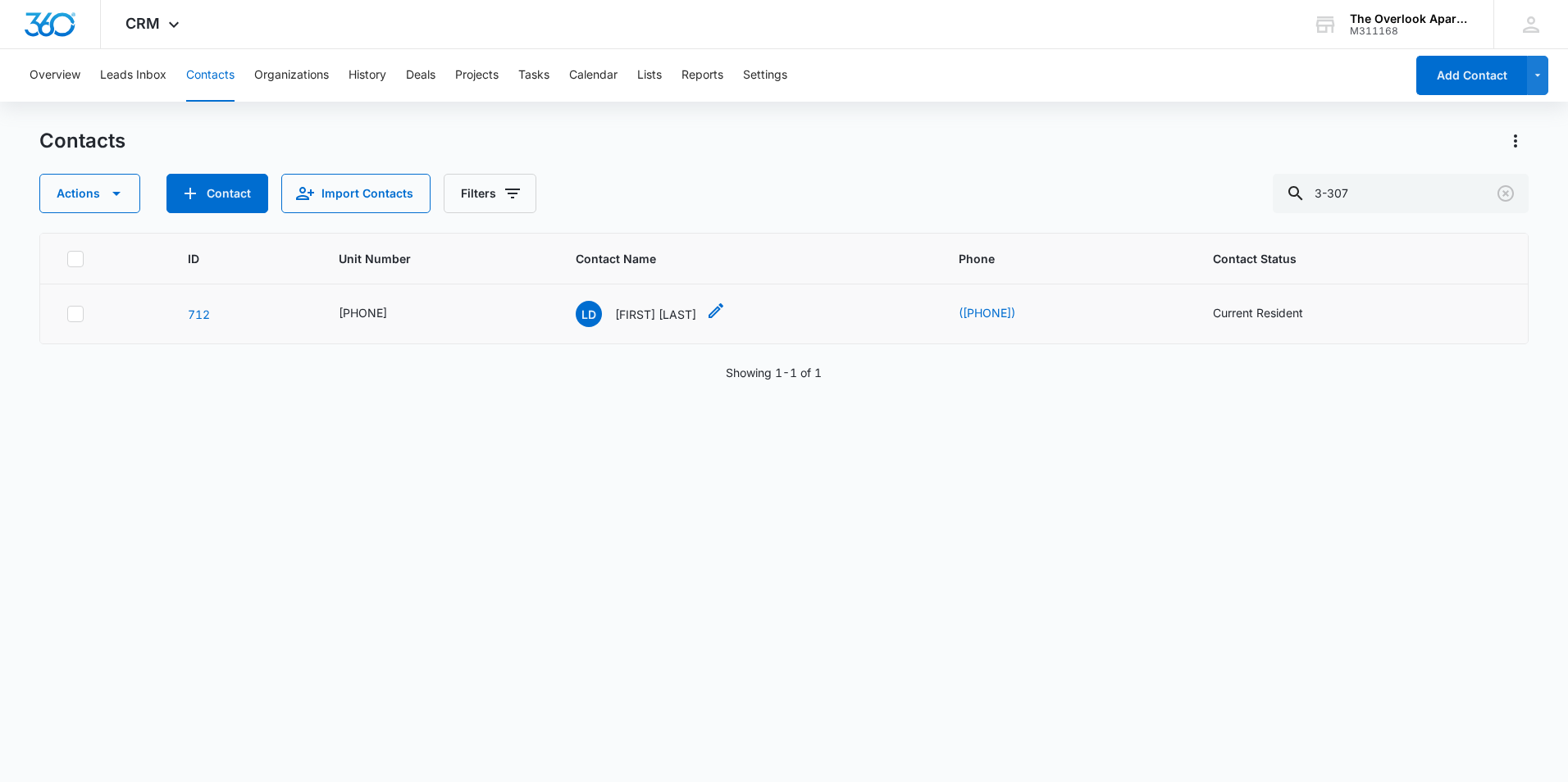 click on "[FIRST] [LAST]" at bounding box center [655, 314] 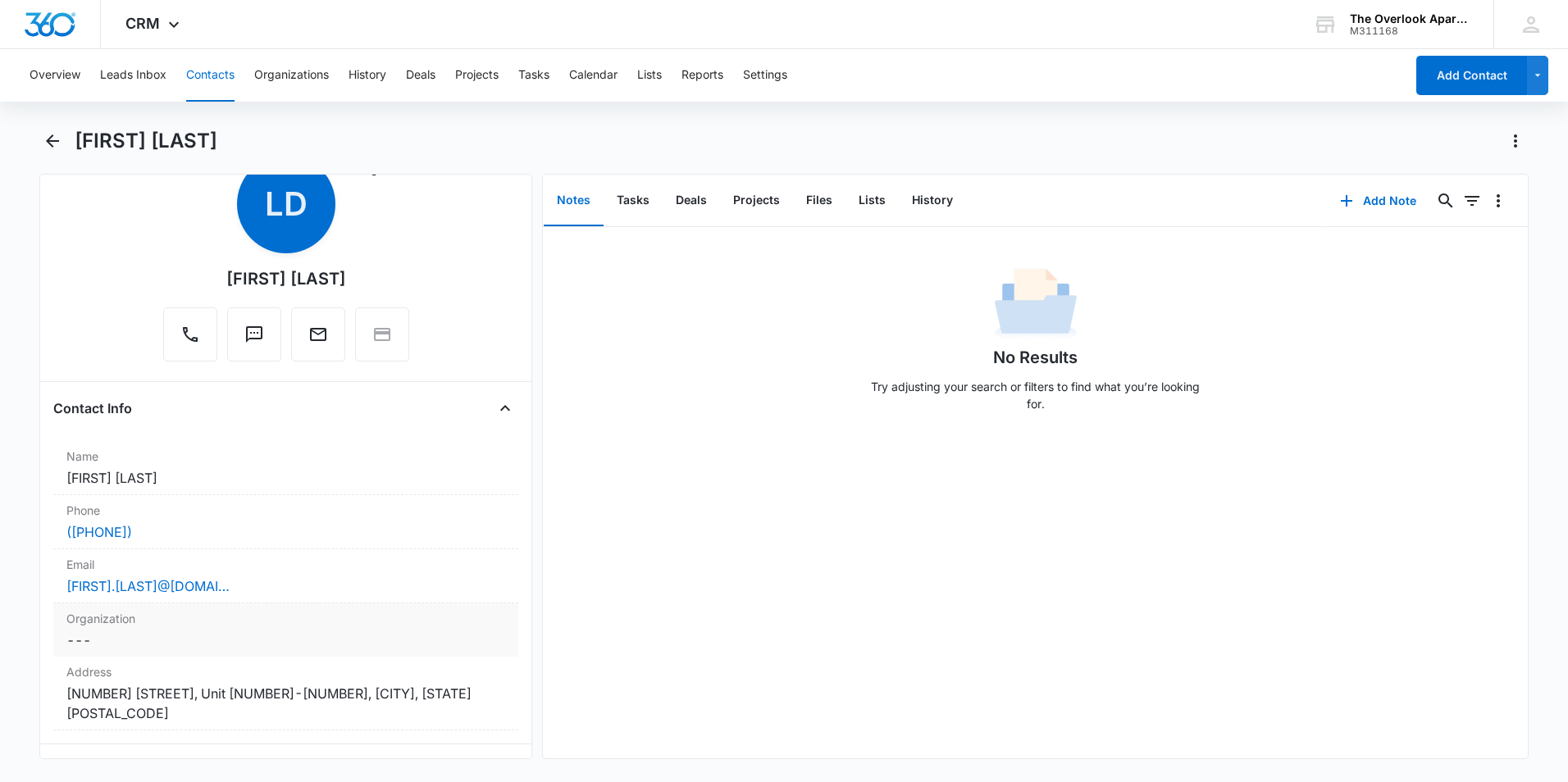 scroll, scrollTop: 82, scrollLeft: 0, axis: vertical 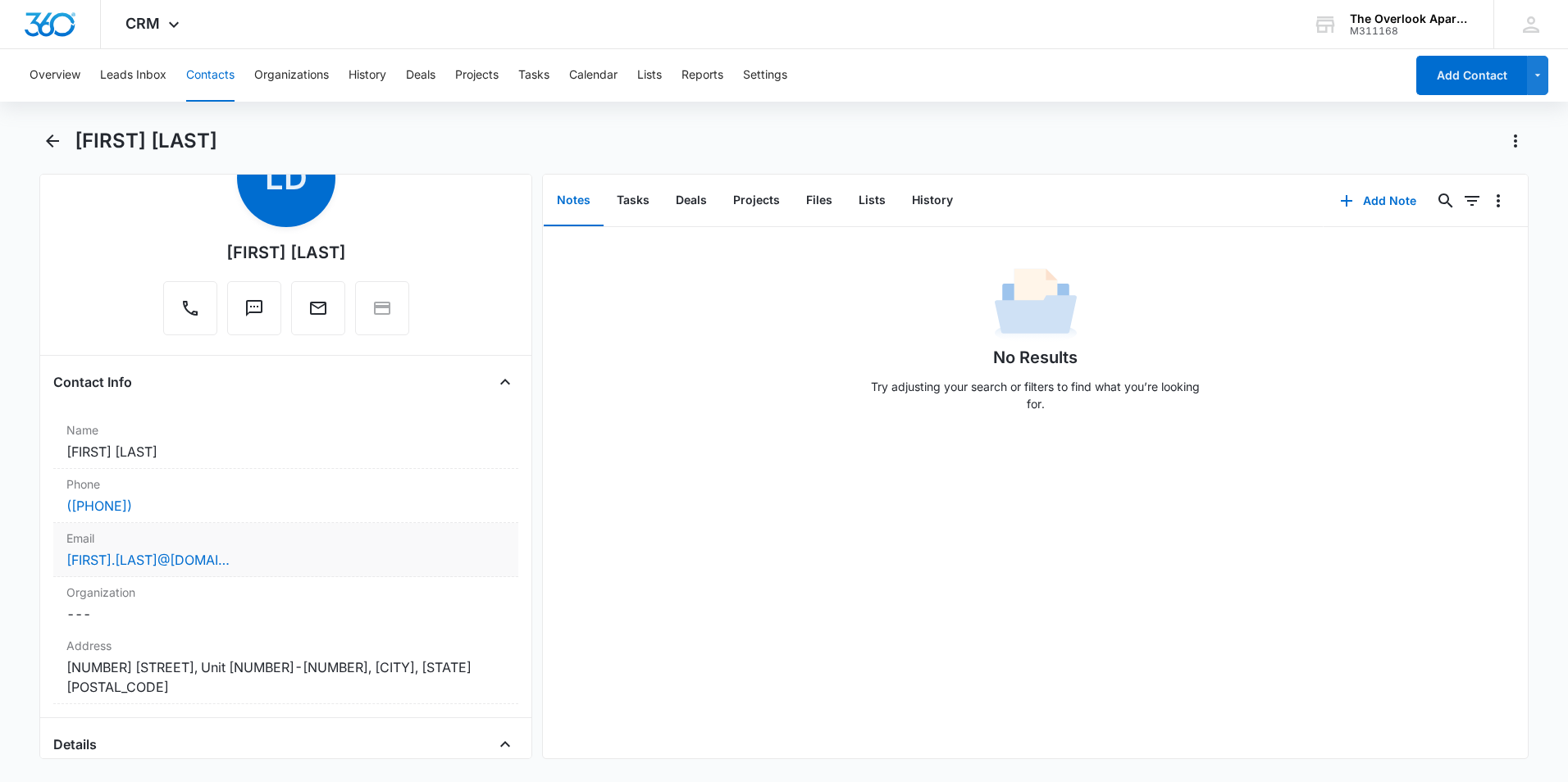 click on "Logan.davidson@outlook.com" at bounding box center [285, 560] 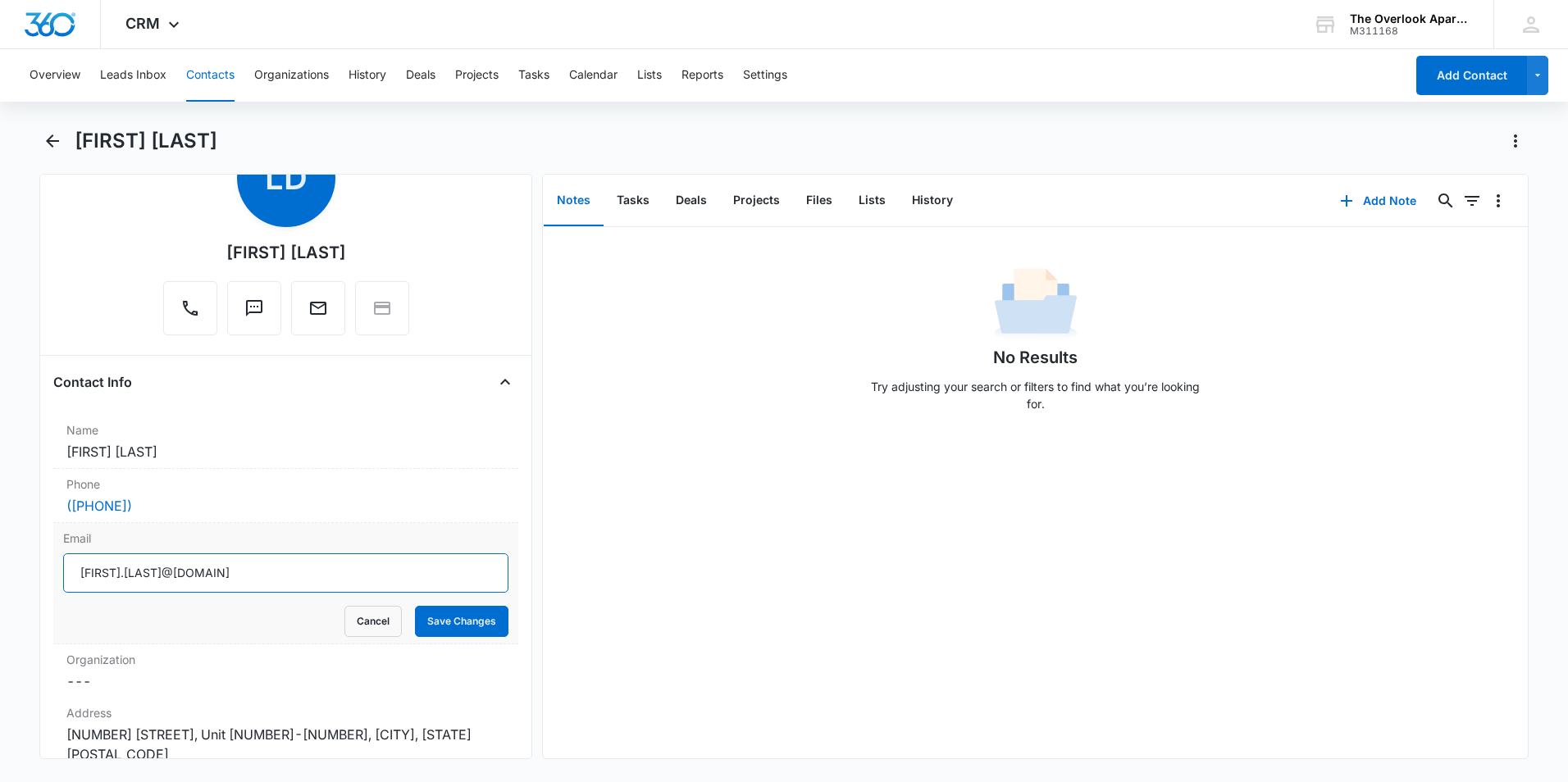 drag, startPoint x: 285, startPoint y: 565, endPoint x: 64, endPoint y: 563, distance: 221.00905 